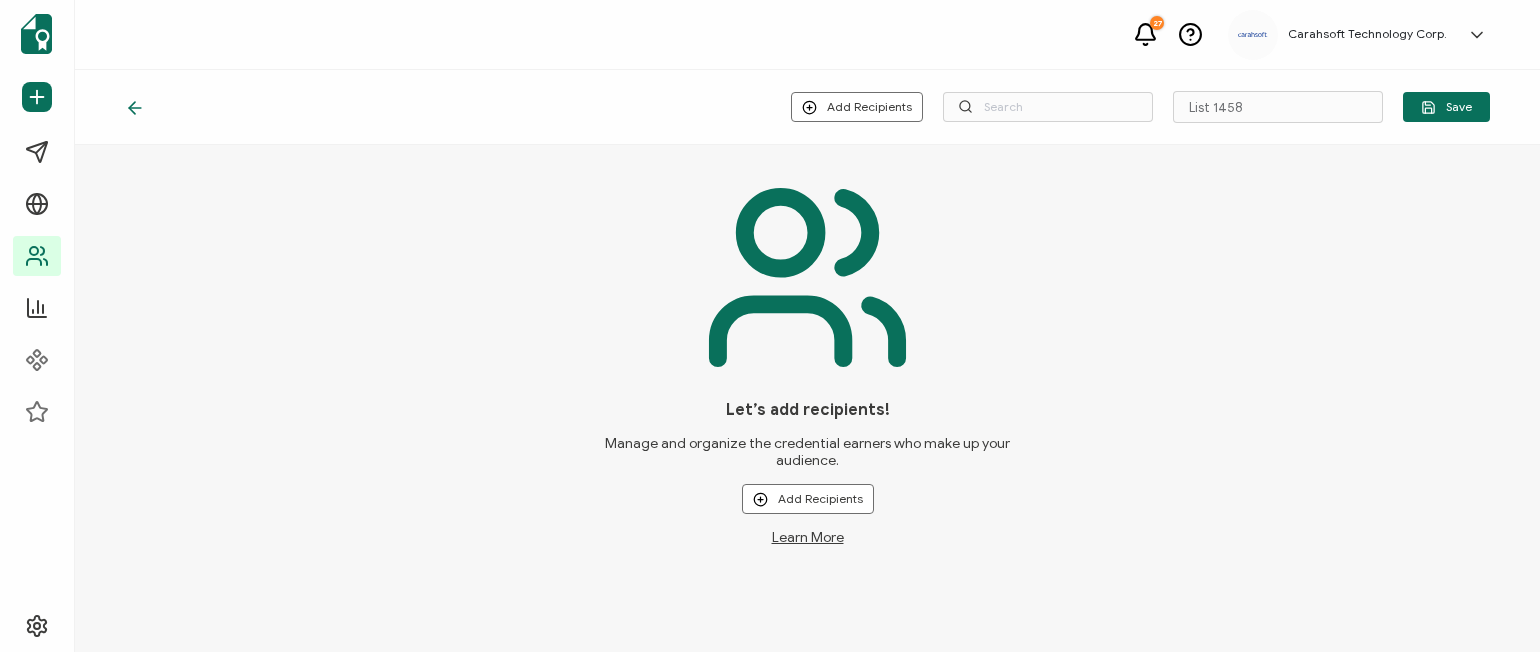 scroll, scrollTop: 0, scrollLeft: 0, axis: both 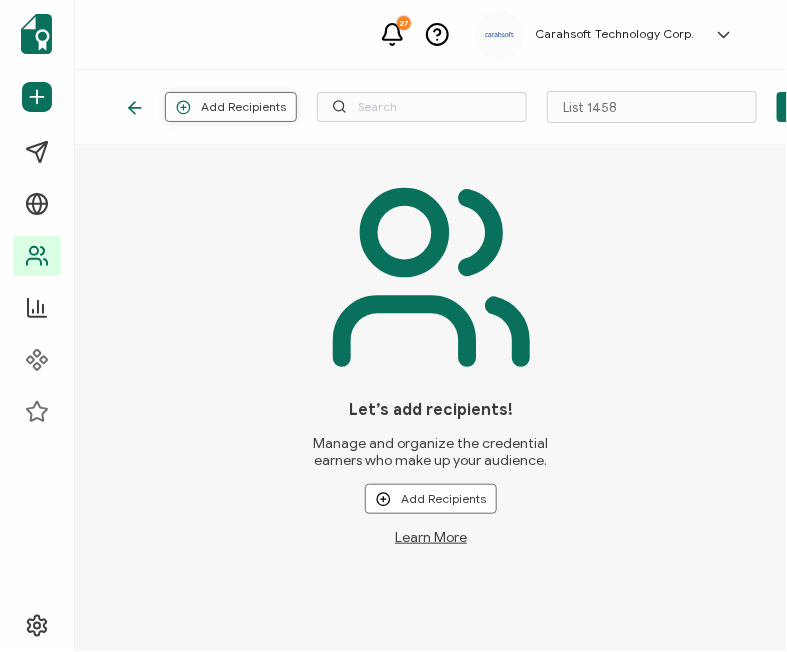 click on "Add Recipients" at bounding box center (231, 107) 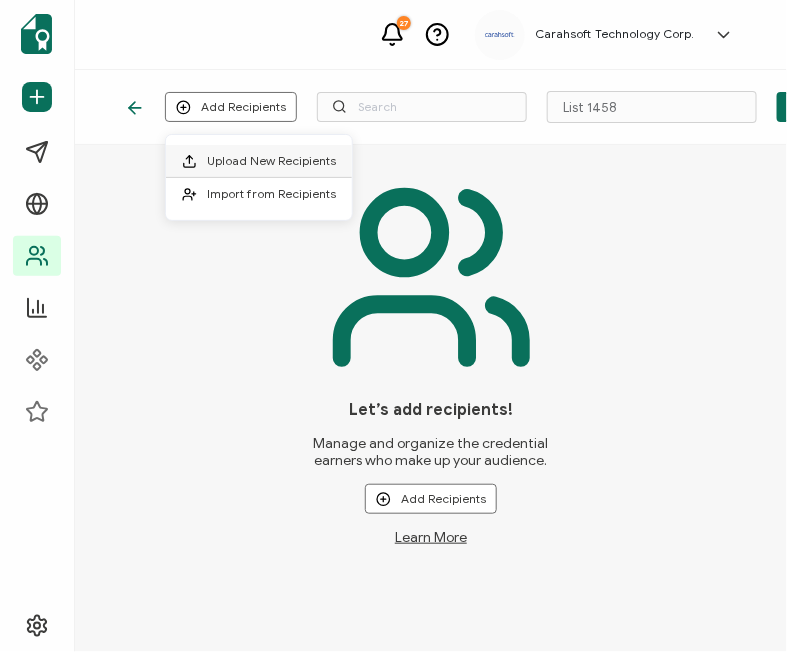 click on "Upload New Recipients" at bounding box center (271, 160) 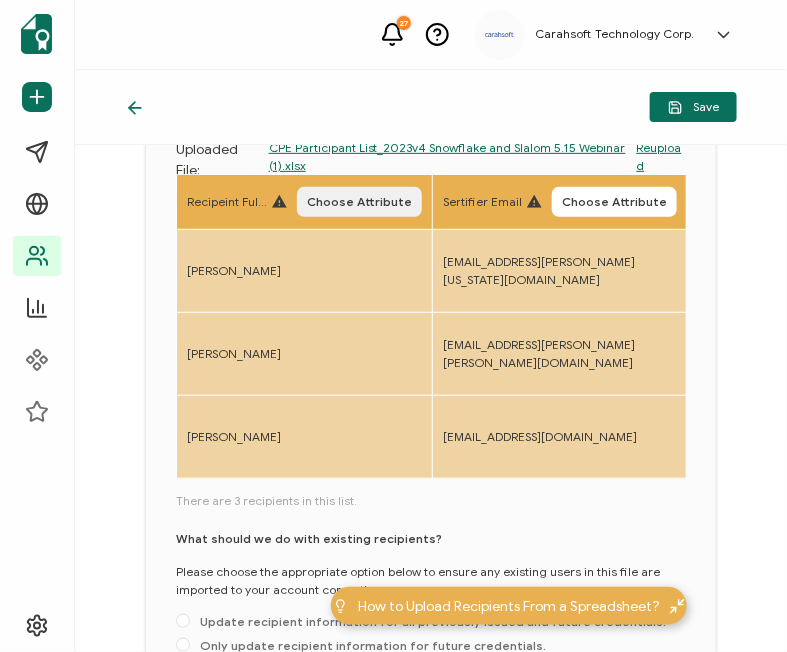 scroll, scrollTop: 122, scrollLeft: 0, axis: vertical 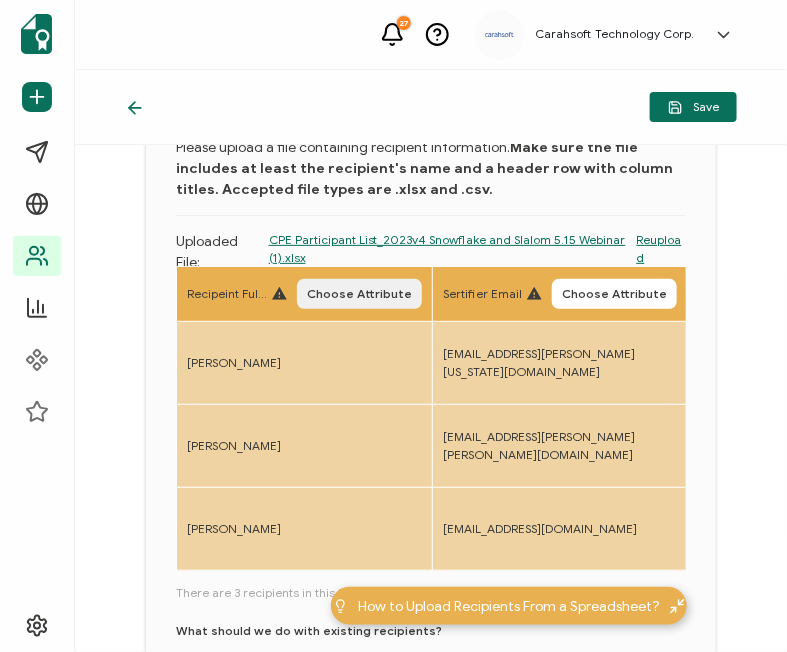 click on "Choose Attribute" at bounding box center (359, 294) 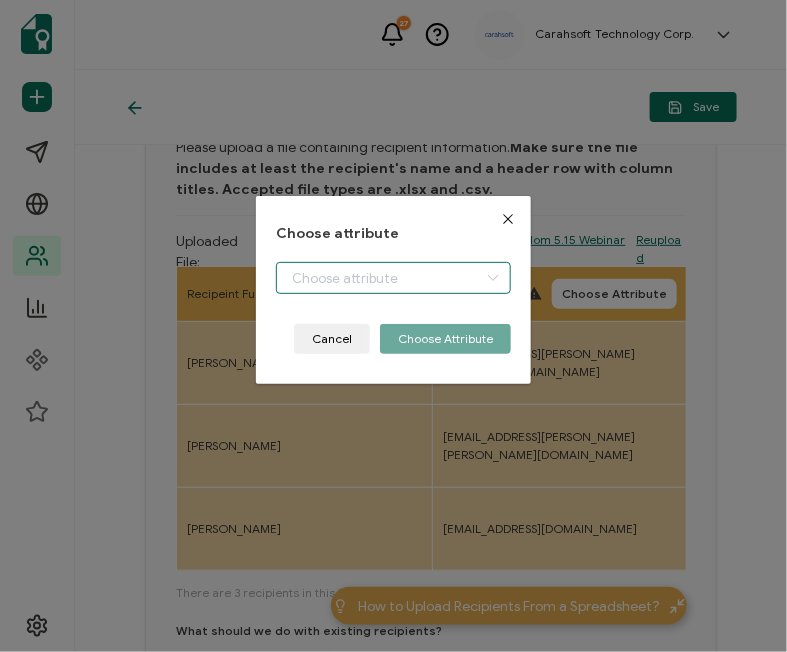 click at bounding box center [393, 278] 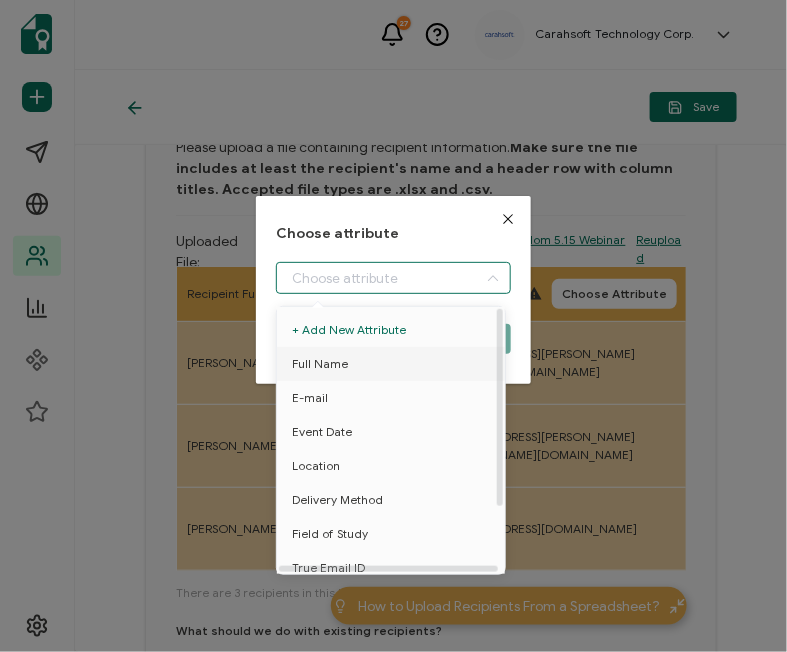 click on "Full Name" at bounding box center (394, 364) 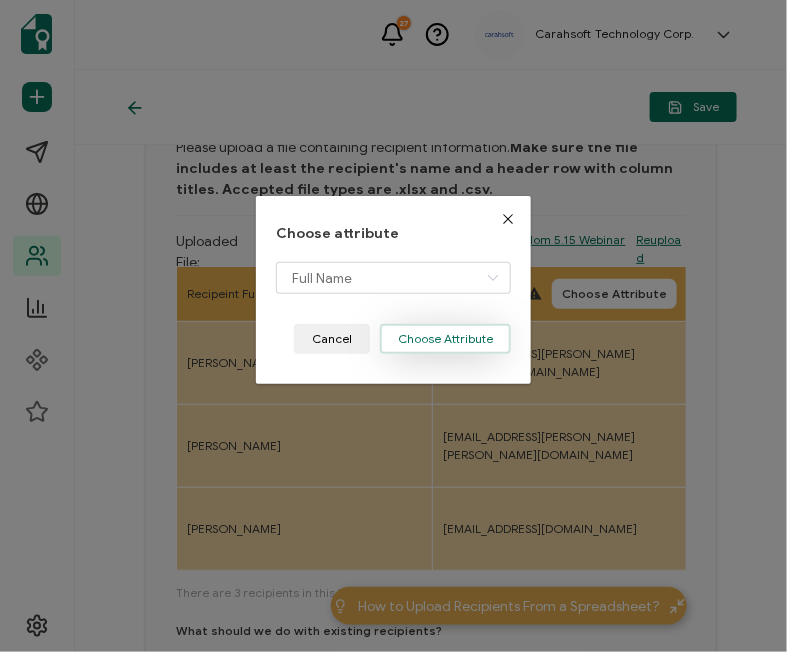 click on "Choose Attribute" at bounding box center (445, 339) 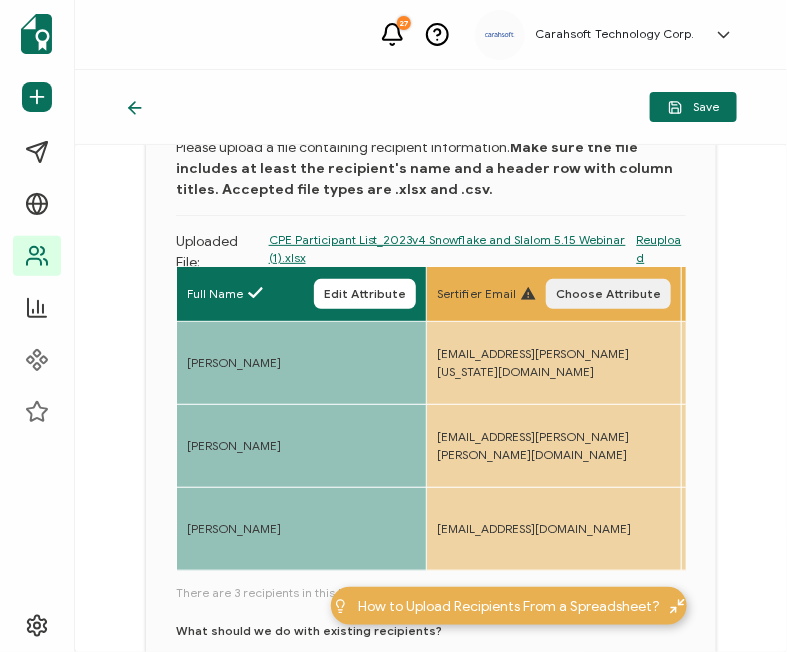 click on "Choose Attribute" at bounding box center [608, 294] 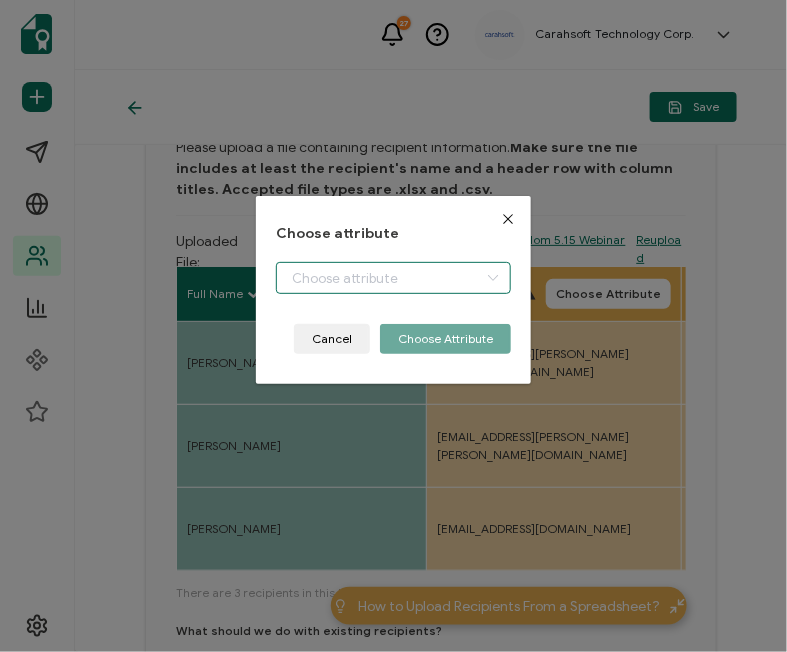 click at bounding box center [393, 278] 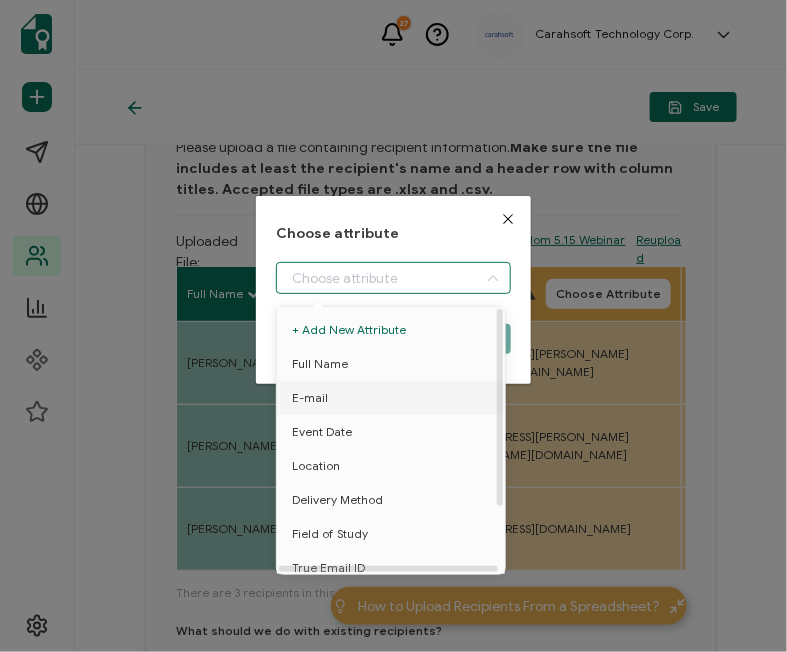 click on "E-mail" at bounding box center (310, 398) 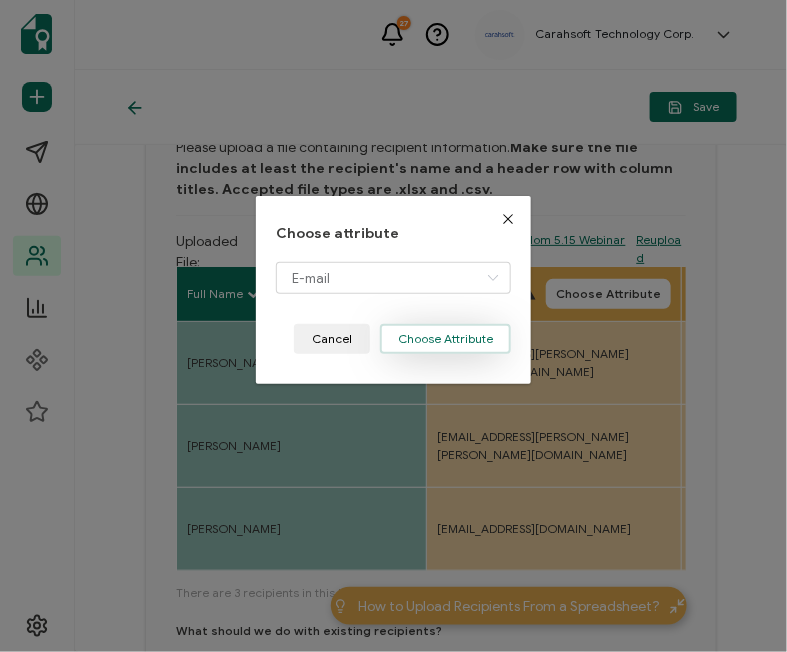 click on "Choose Attribute" at bounding box center [445, 339] 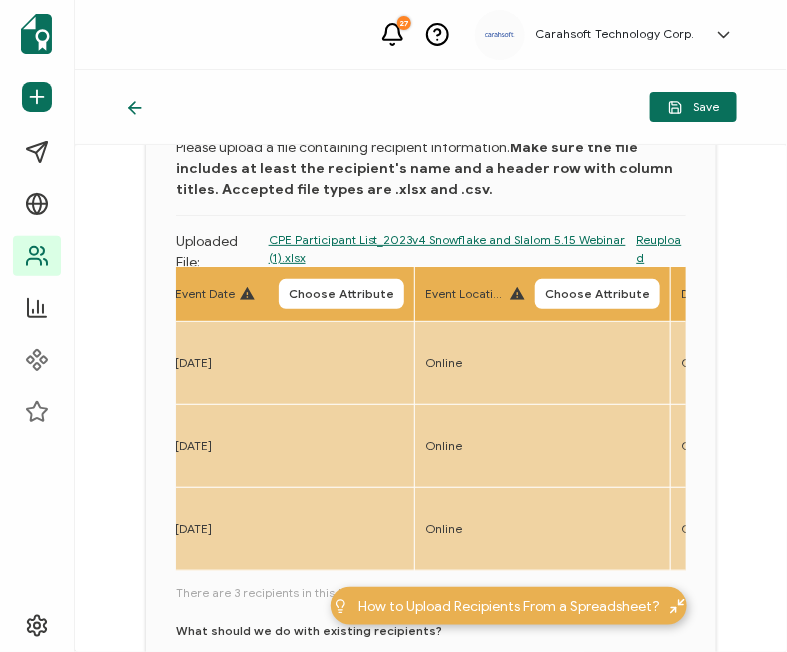 scroll, scrollTop: 0, scrollLeft: 426, axis: horizontal 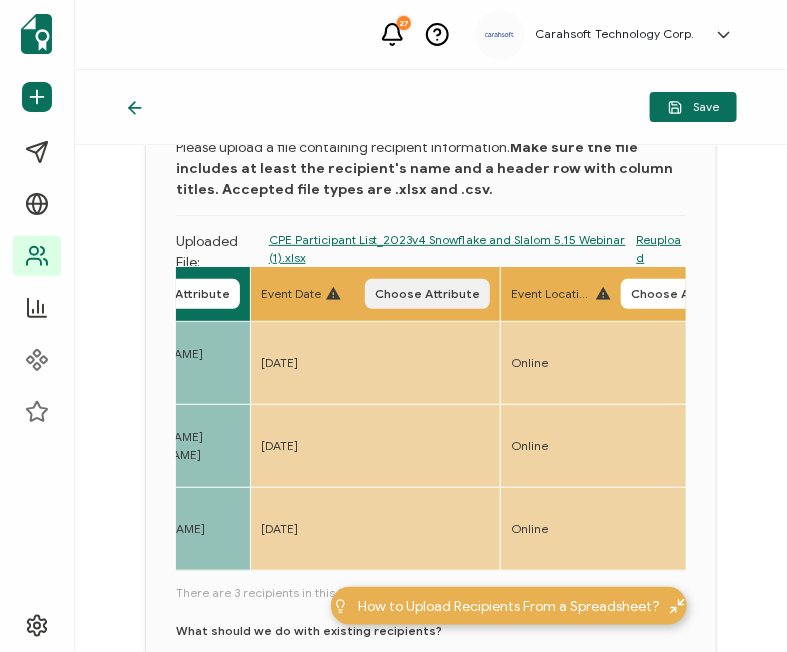 click on "Choose Attribute" at bounding box center (427, 294) 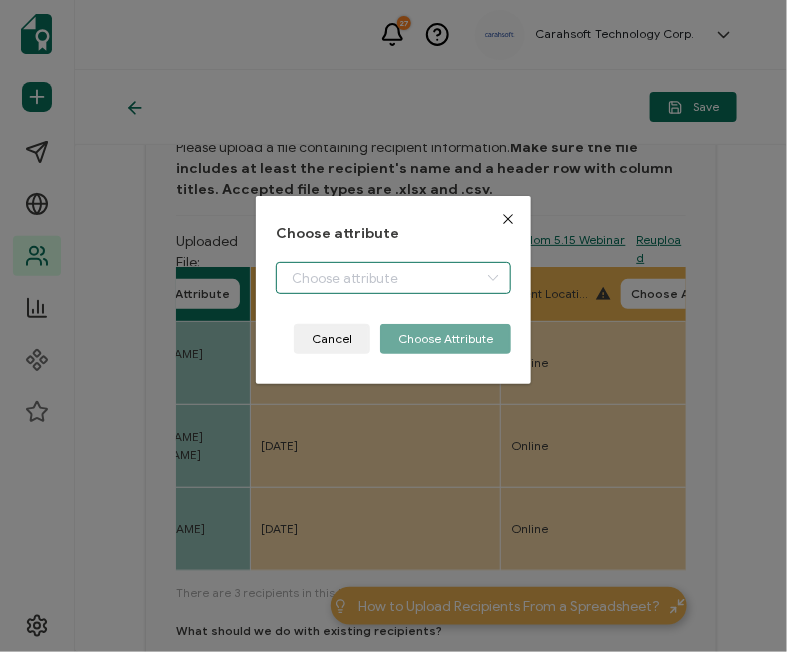 click at bounding box center (393, 278) 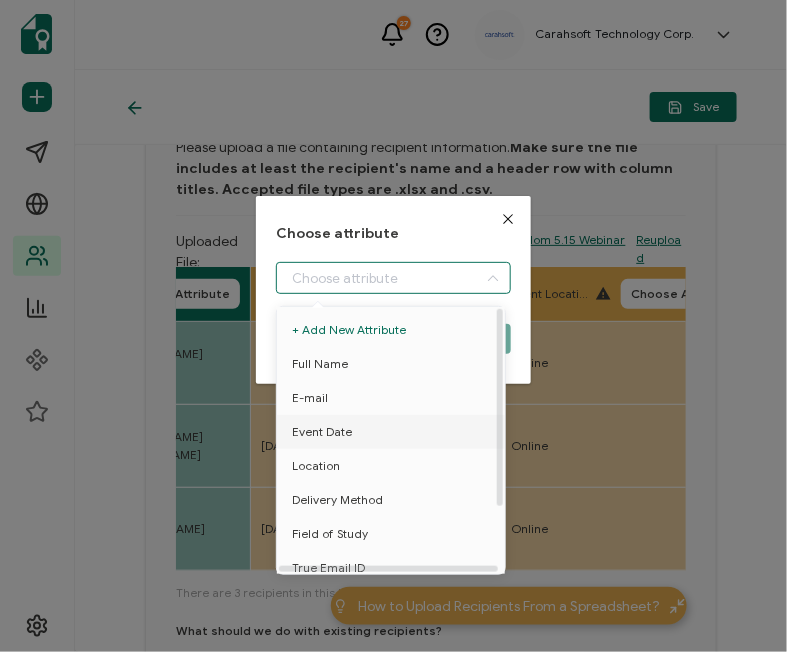 click on "Event Date" at bounding box center (394, 432) 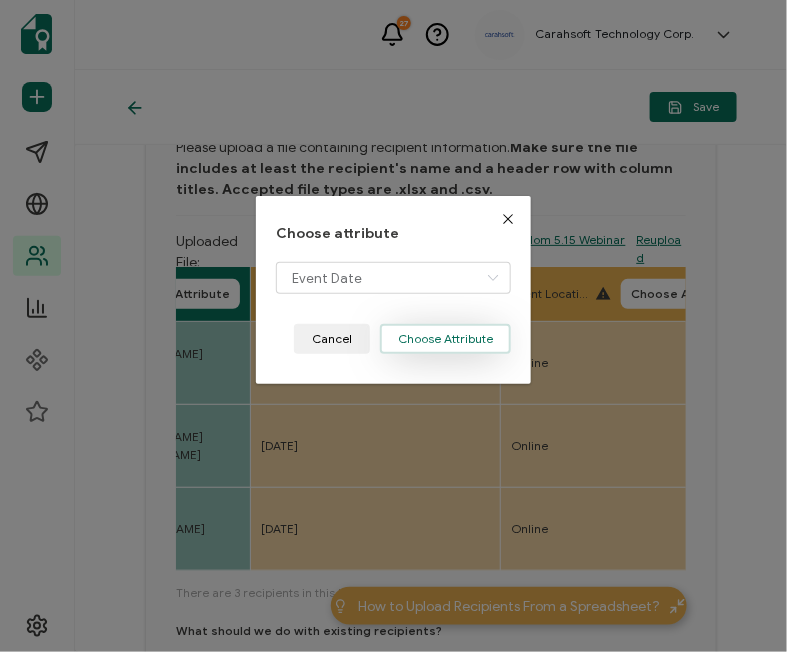 click on "Choose Attribute" at bounding box center [445, 339] 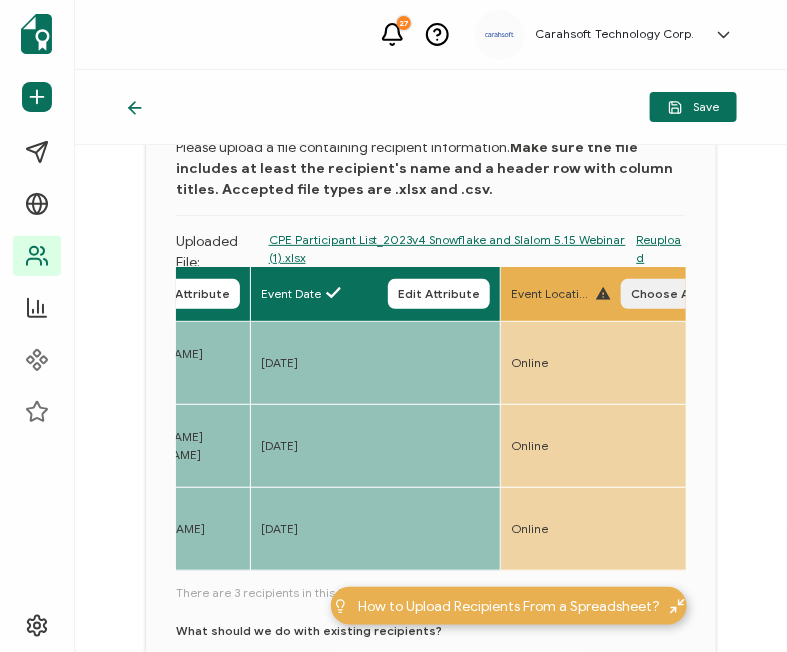 click on "Choose Attribute" at bounding box center (683, 294) 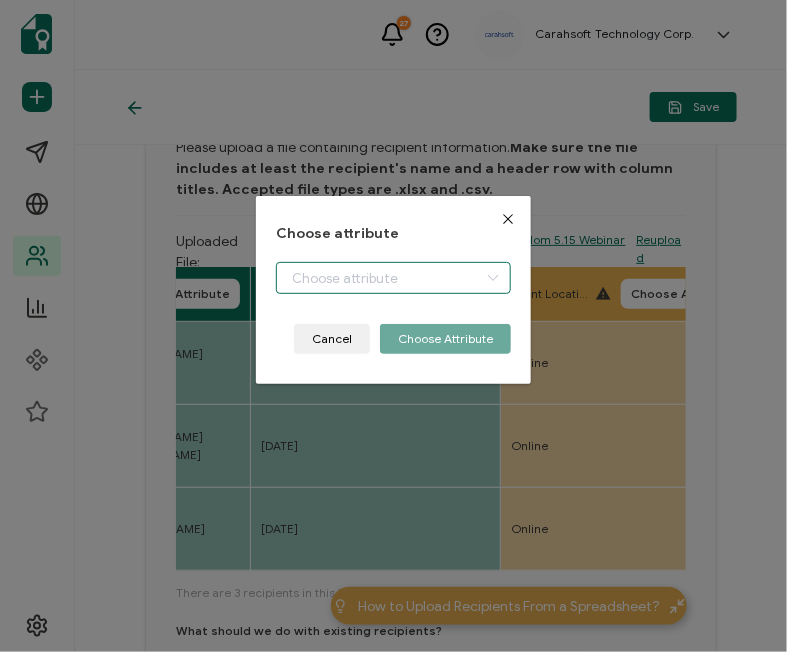 click at bounding box center [393, 278] 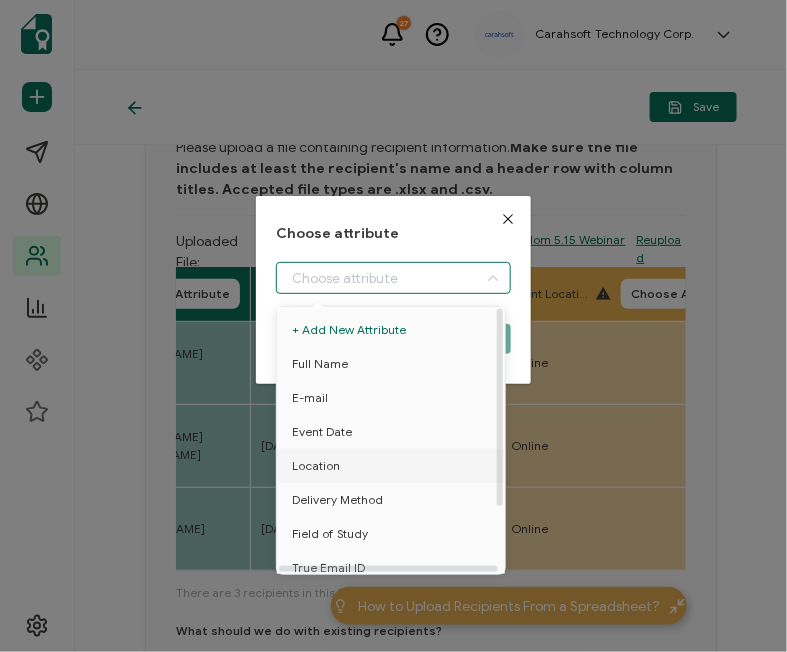 click on "Location" at bounding box center [316, 466] 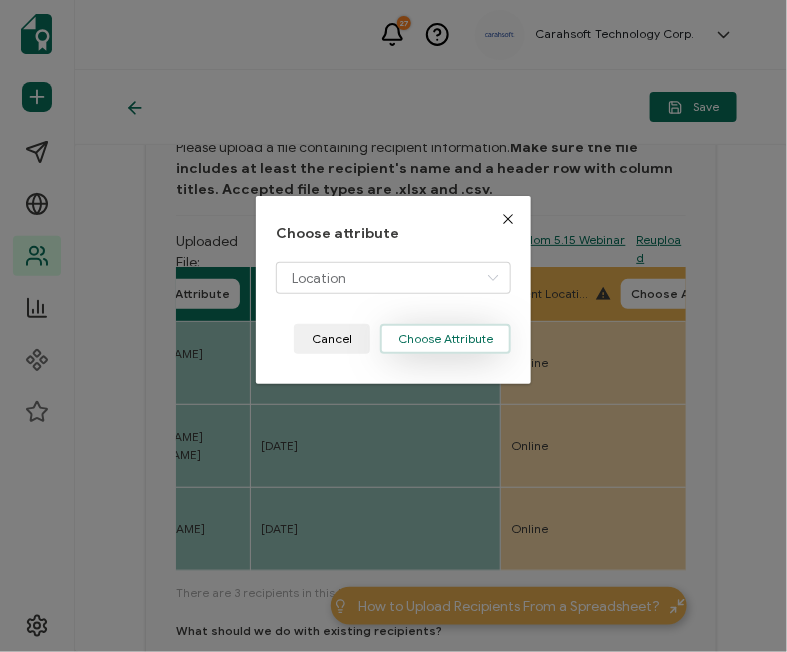 click on "Choose Attribute" at bounding box center [445, 339] 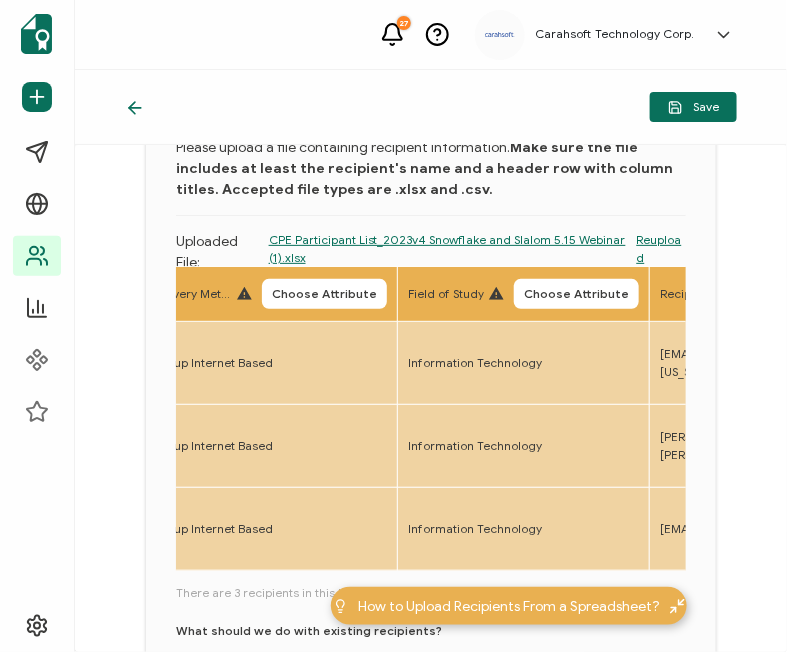 scroll, scrollTop: 0, scrollLeft: 1067, axis: horizontal 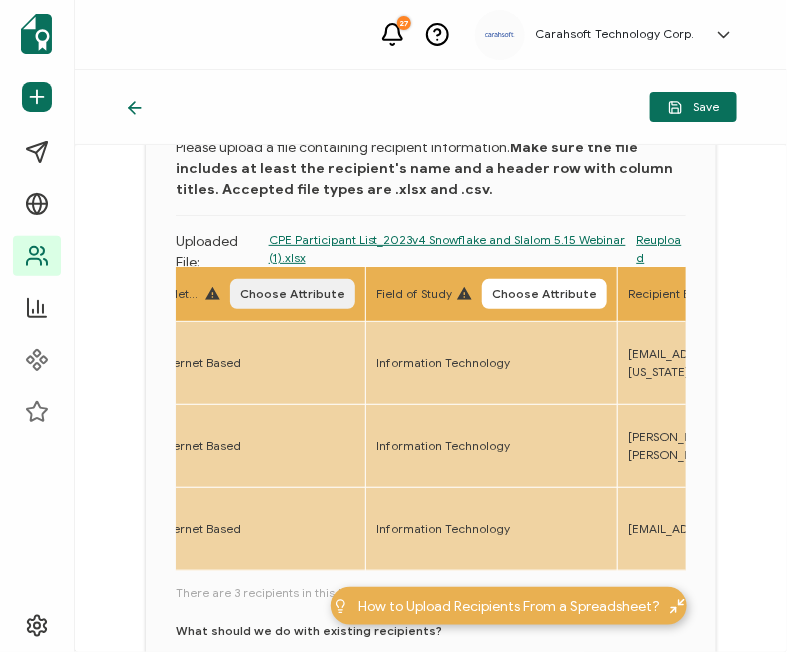 click on "Choose Attribute" at bounding box center [292, 294] 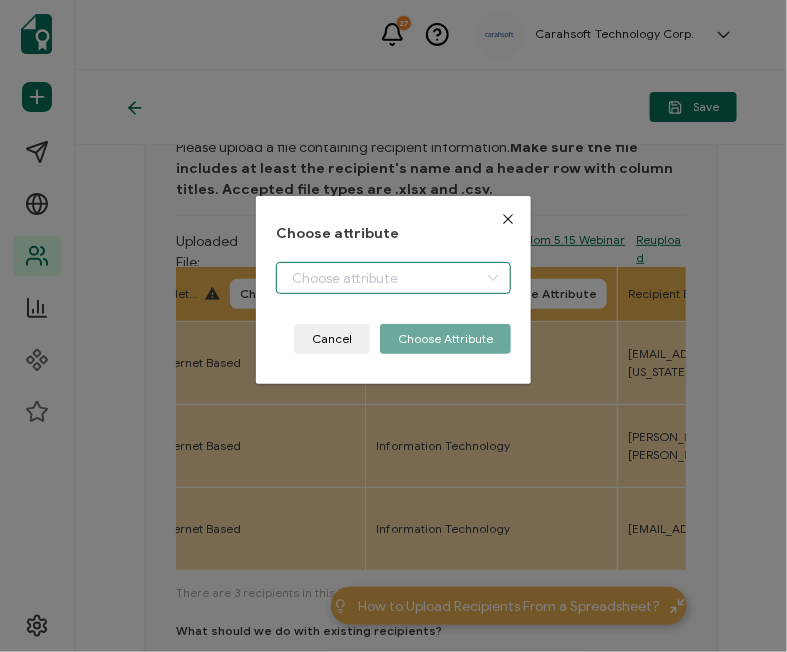 click at bounding box center [393, 278] 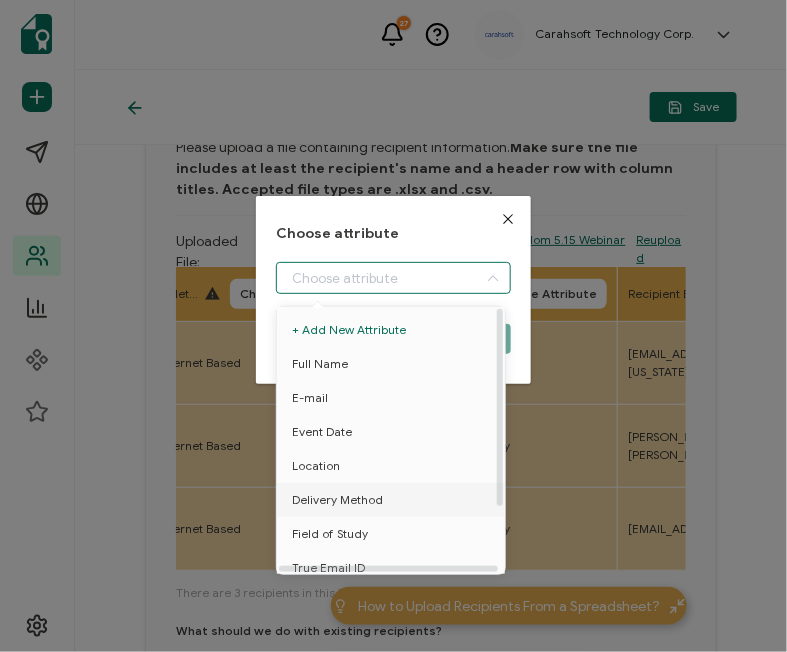 click on "Delivery Method" at bounding box center [337, 500] 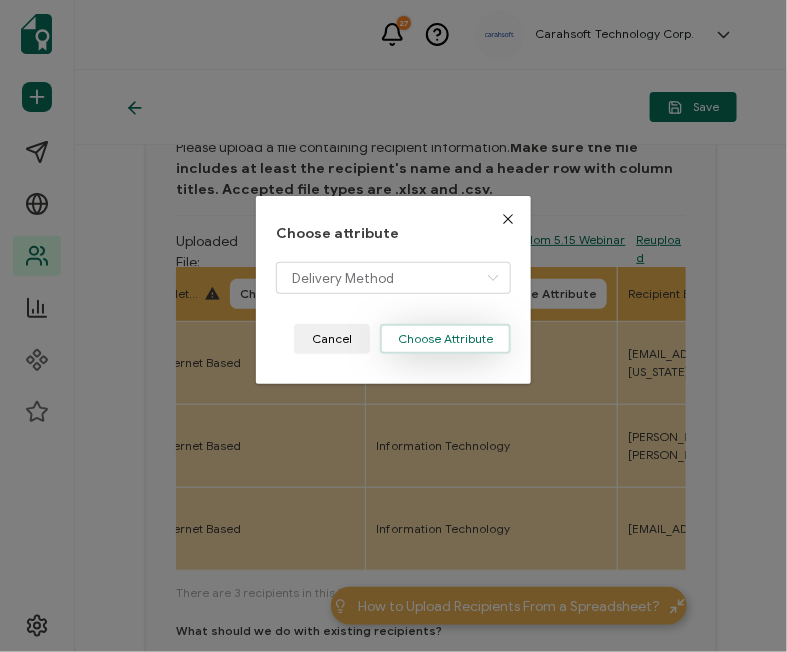 click on "Choose Attribute" at bounding box center [445, 339] 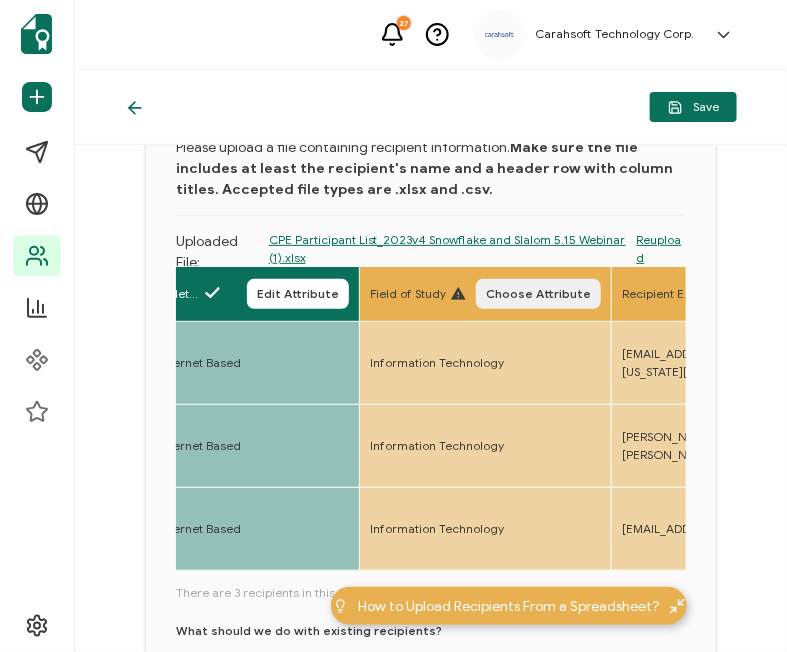 click on "Choose Attribute" at bounding box center [538, 294] 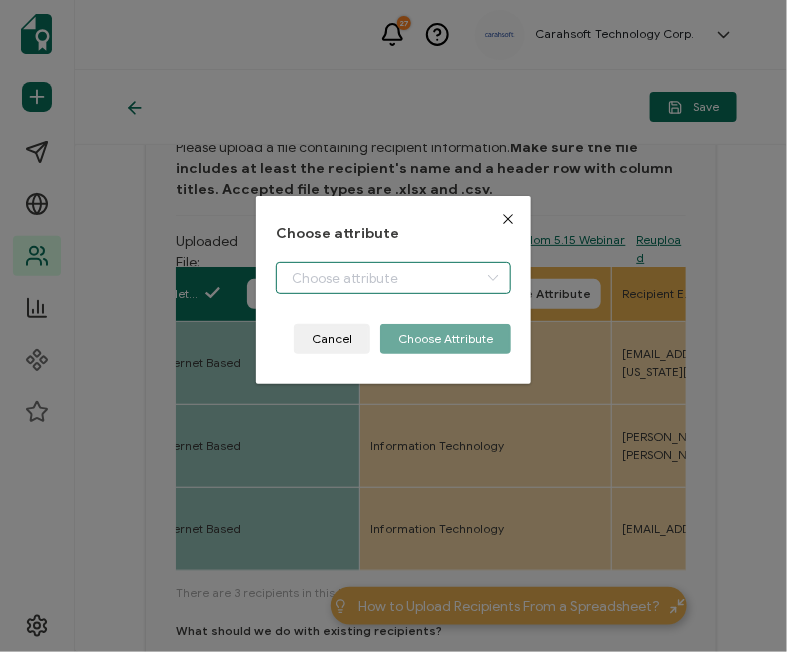 click at bounding box center (393, 278) 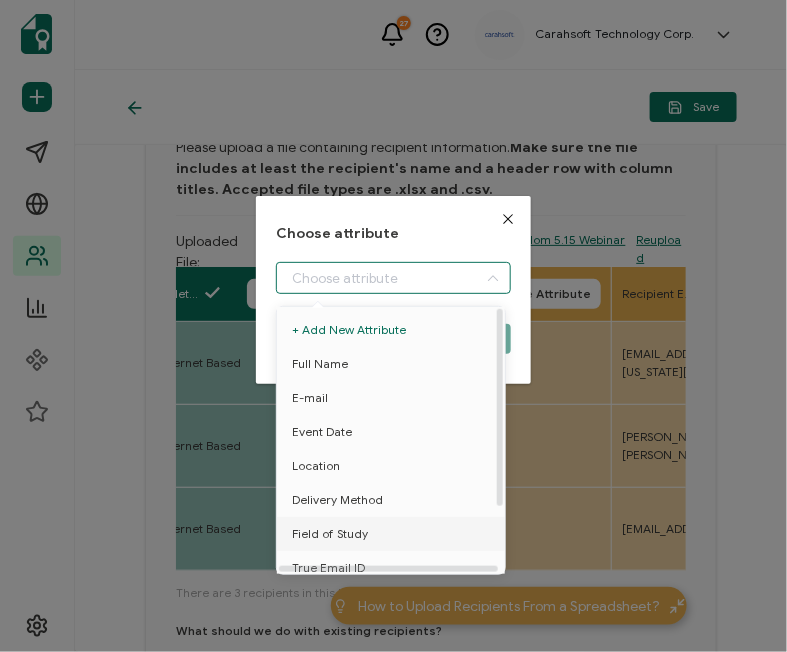 click on "Field of Study" at bounding box center (330, 534) 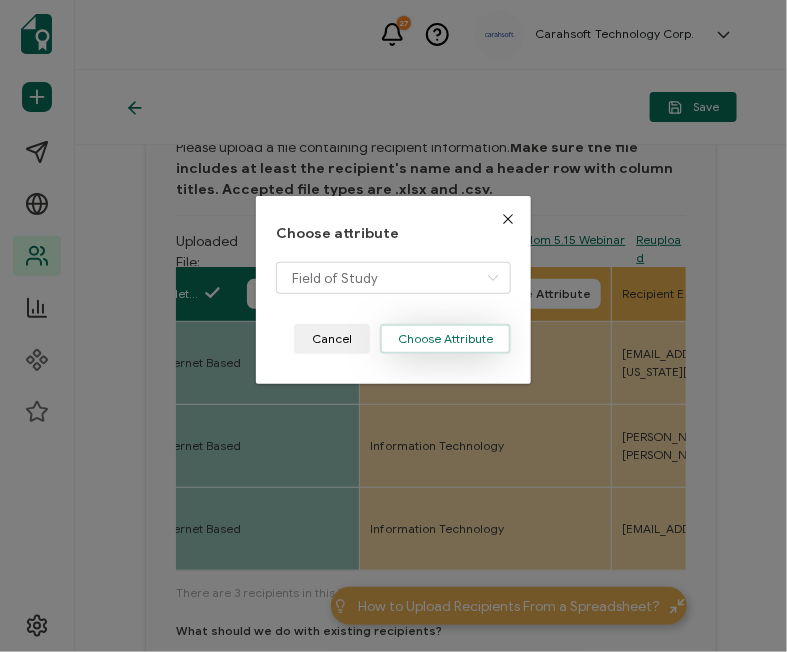 click on "Choose Attribute" at bounding box center [445, 339] 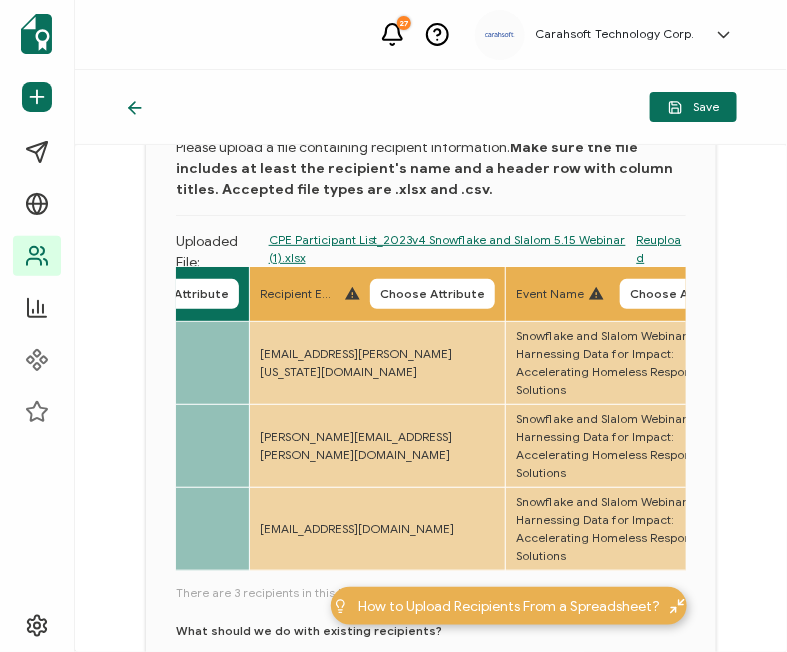 scroll, scrollTop: 0, scrollLeft: 1431, axis: horizontal 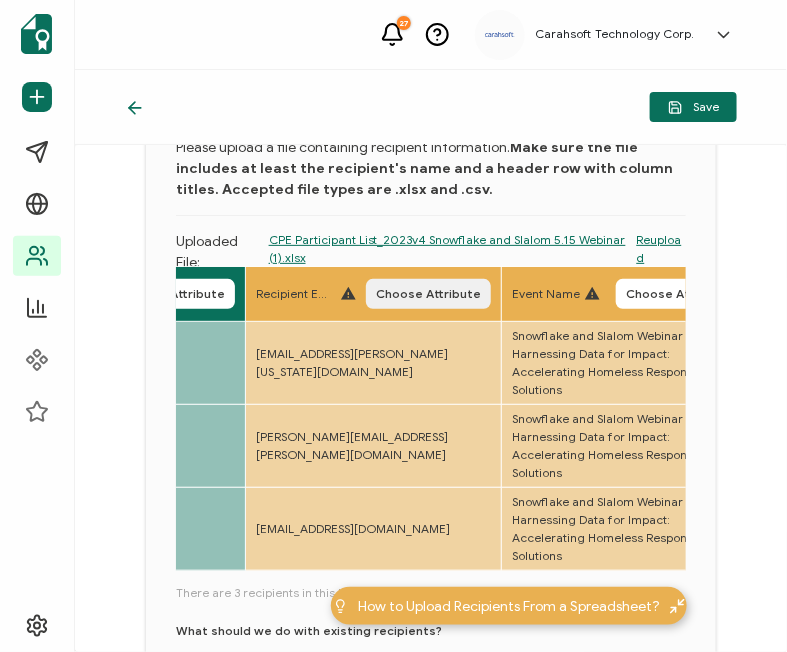 click on "Choose Attribute" at bounding box center (428, 294) 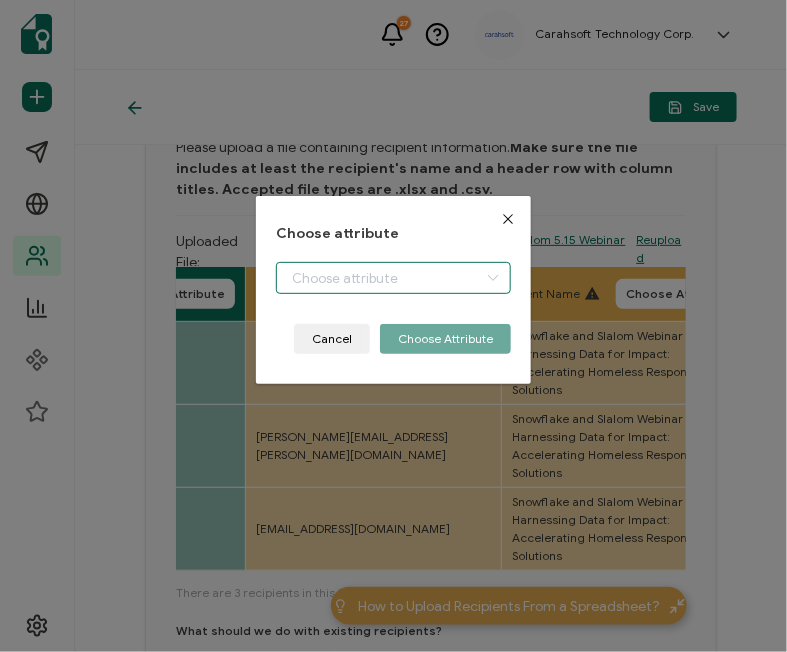 click at bounding box center (393, 278) 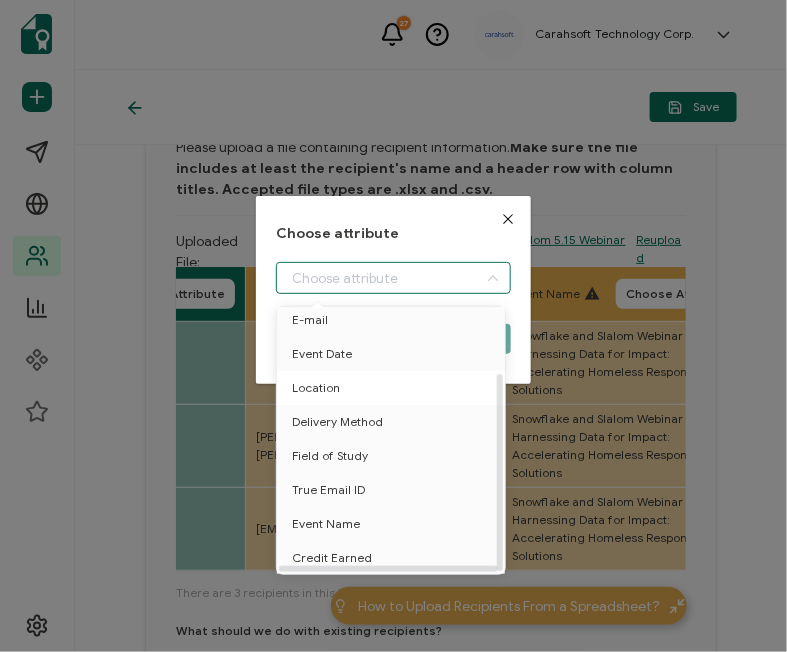 scroll, scrollTop: 87, scrollLeft: 0, axis: vertical 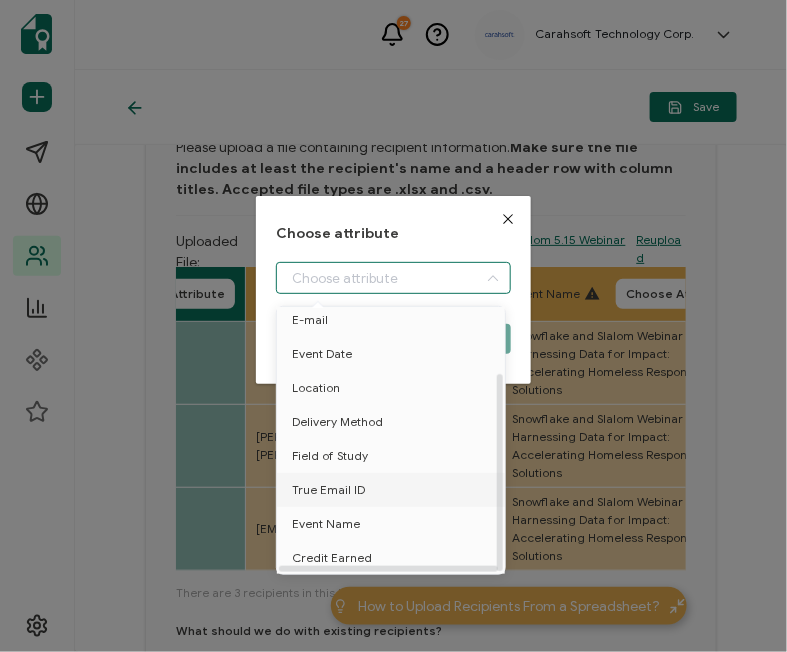 click on "True Email ID" at bounding box center [328, 490] 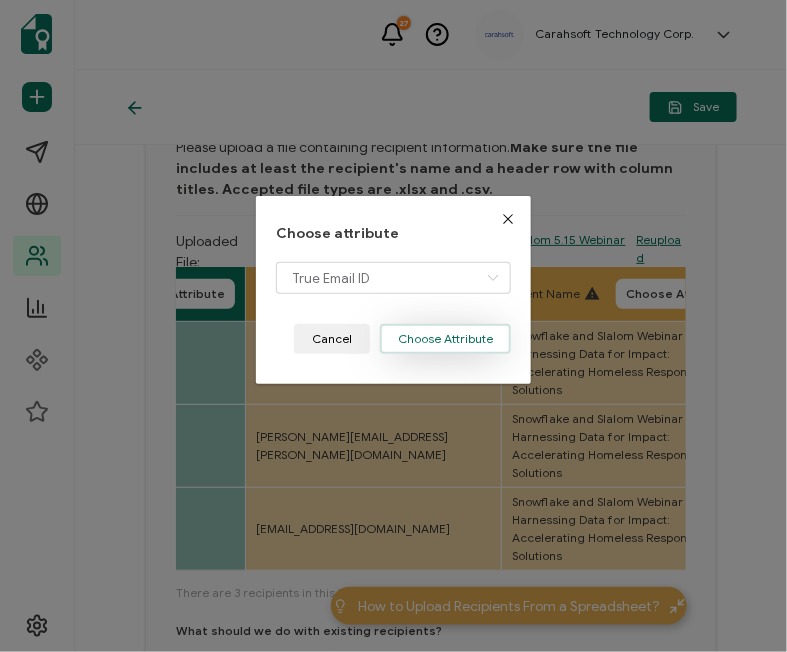 click on "Choose Attribute" at bounding box center [445, 339] 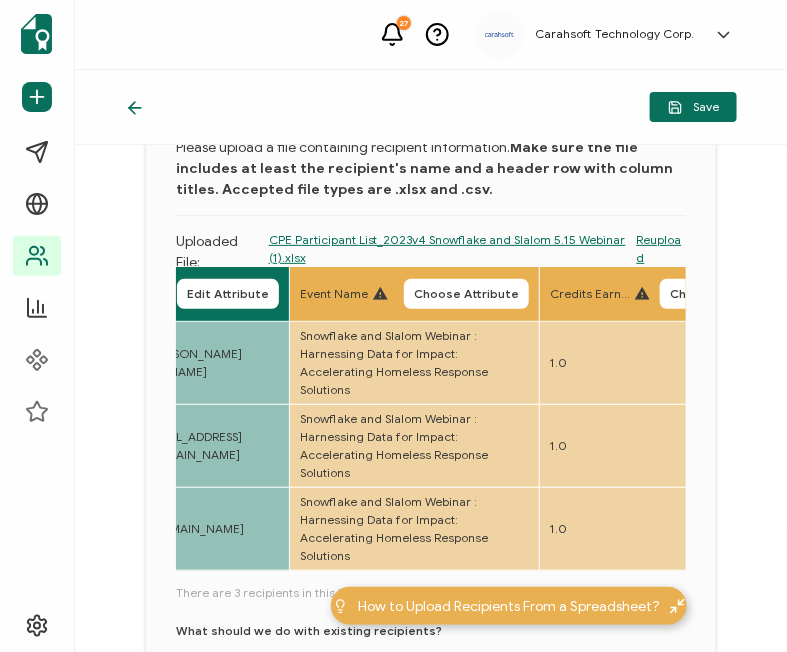 scroll, scrollTop: 0, scrollLeft: 1644, axis: horizontal 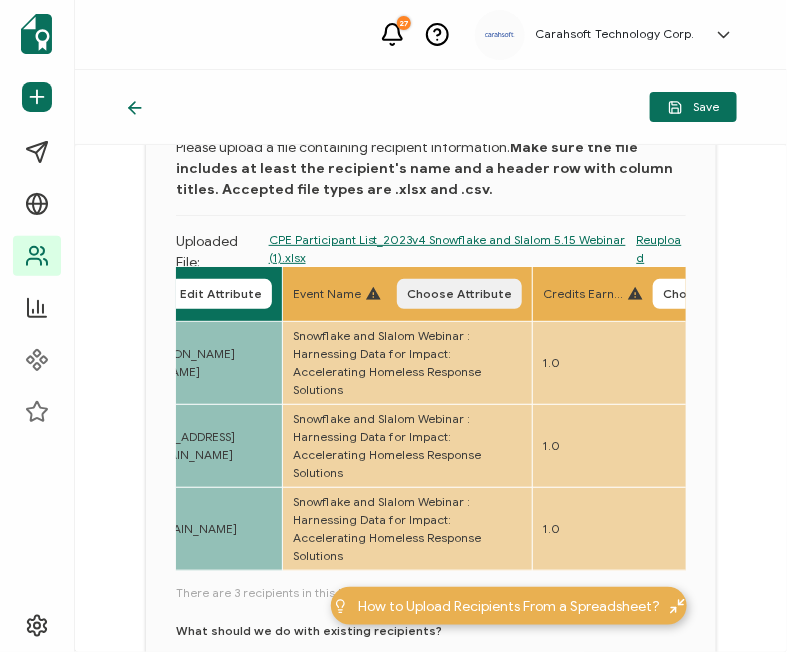 click on "Choose Attribute" at bounding box center [459, 294] 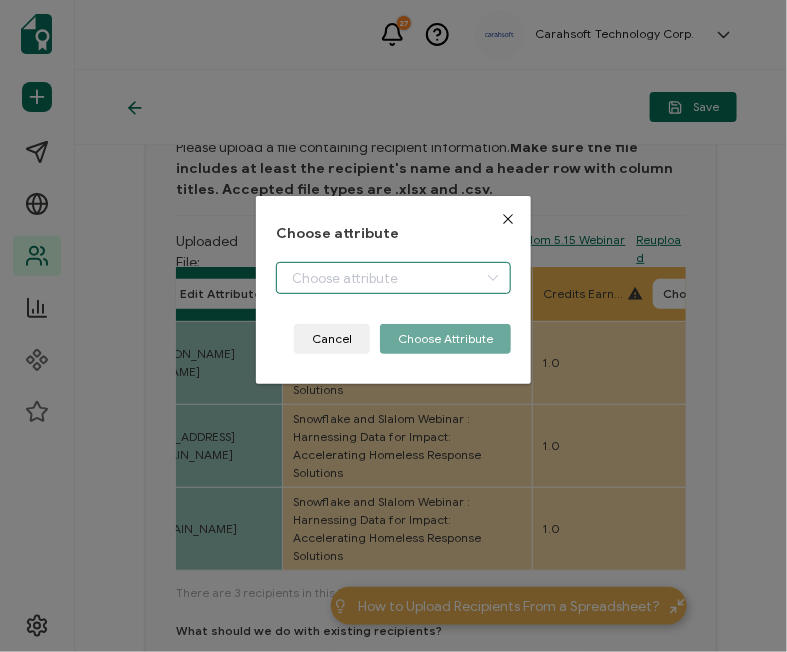 click at bounding box center [393, 278] 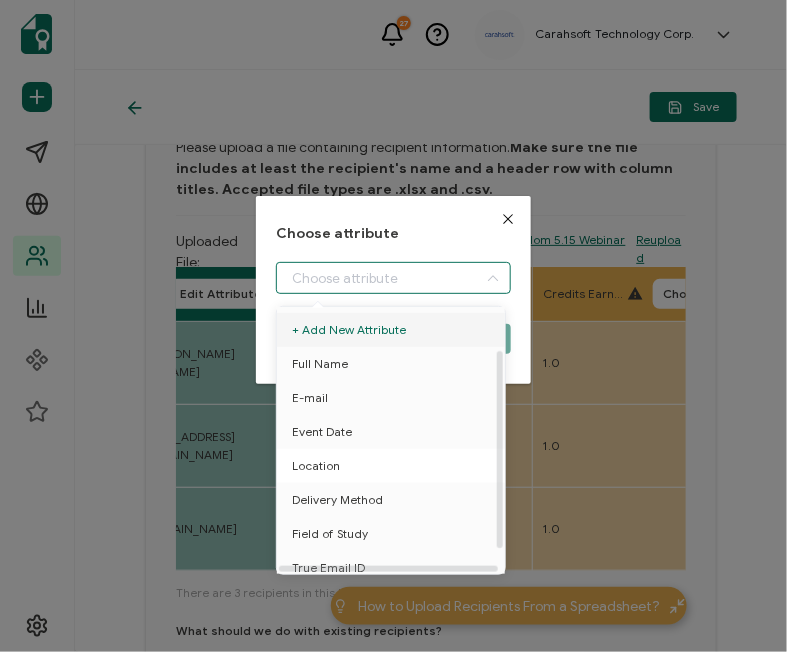 scroll, scrollTop: 87, scrollLeft: 0, axis: vertical 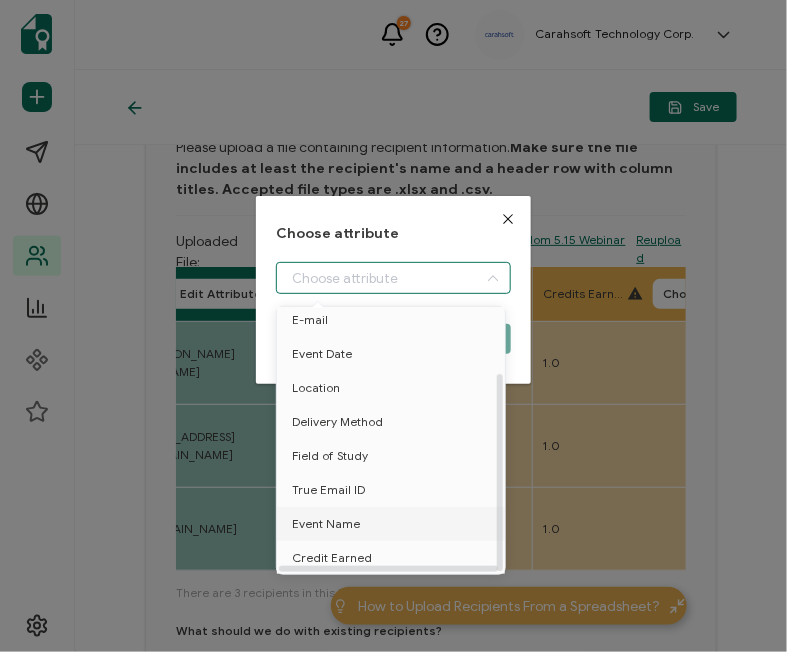 click on "Event Name" at bounding box center [326, 524] 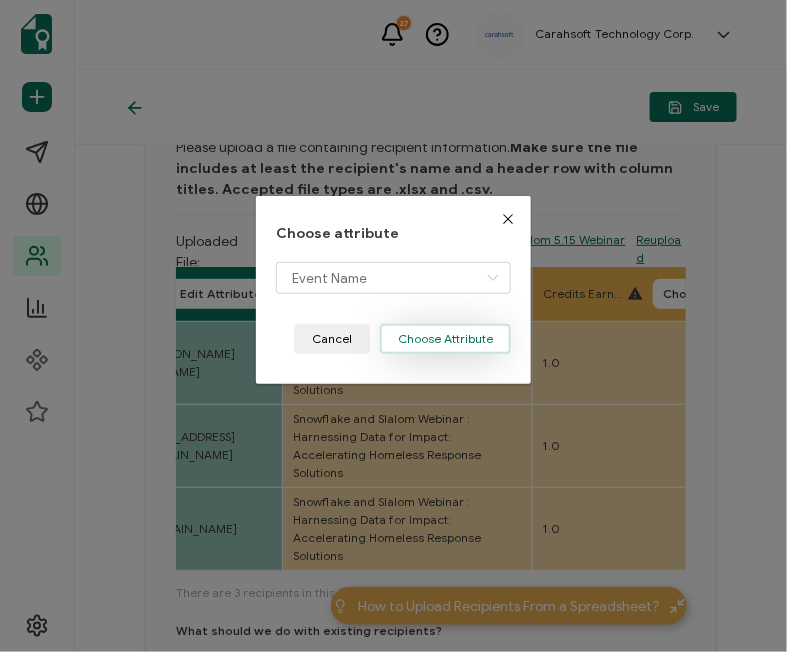 click on "Choose Attribute" at bounding box center (445, 339) 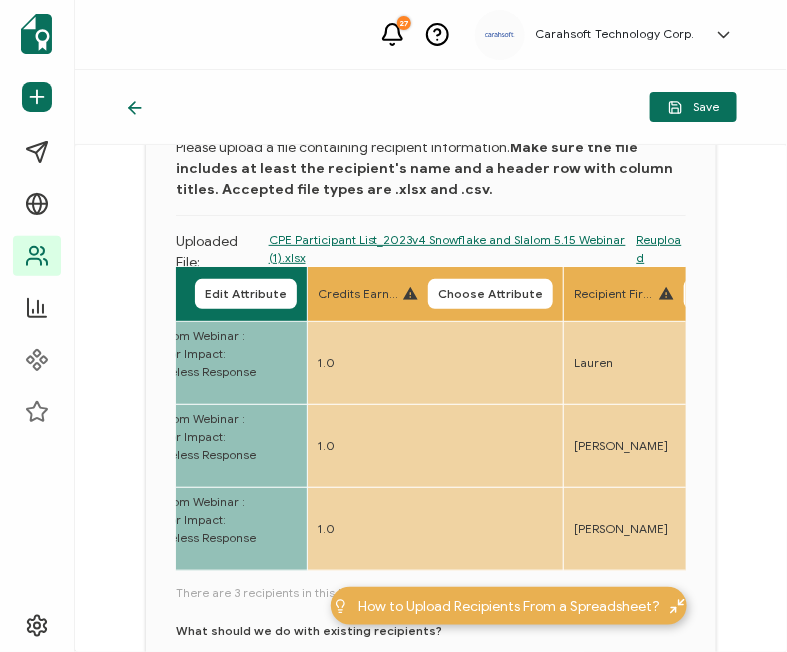 scroll, scrollTop: 0, scrollLeft: 1869, axis: horizontal 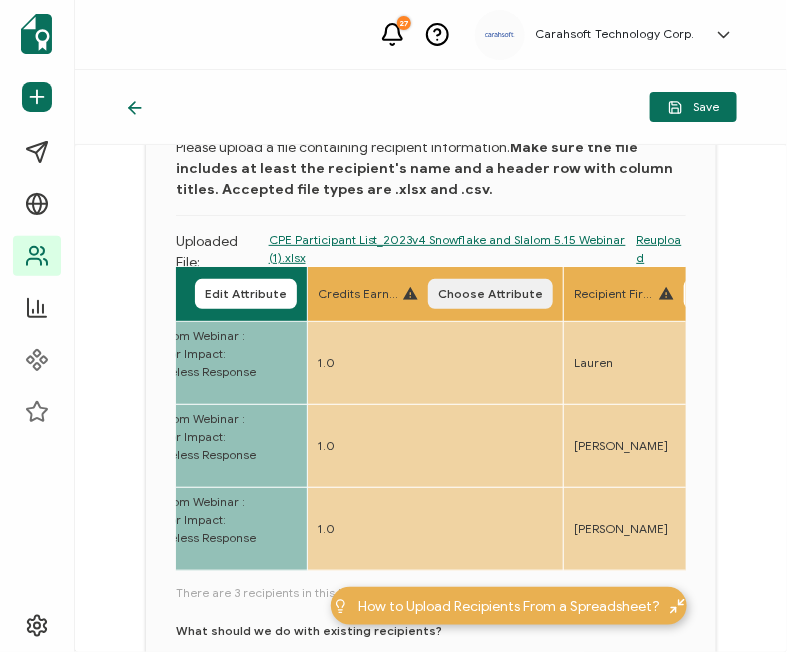 click on "Choose Attribute" at bounding box center [490, 294] 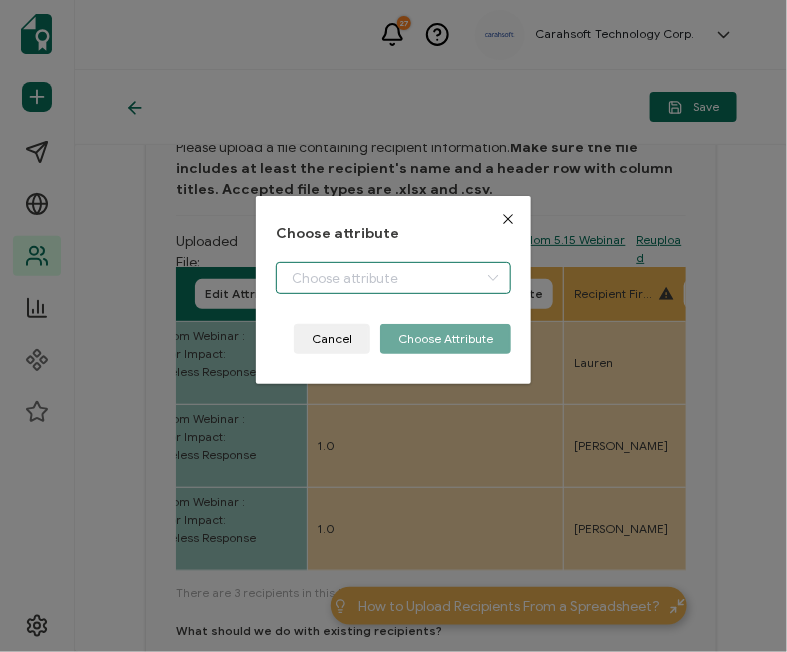 click at bounding box center (393, 278) 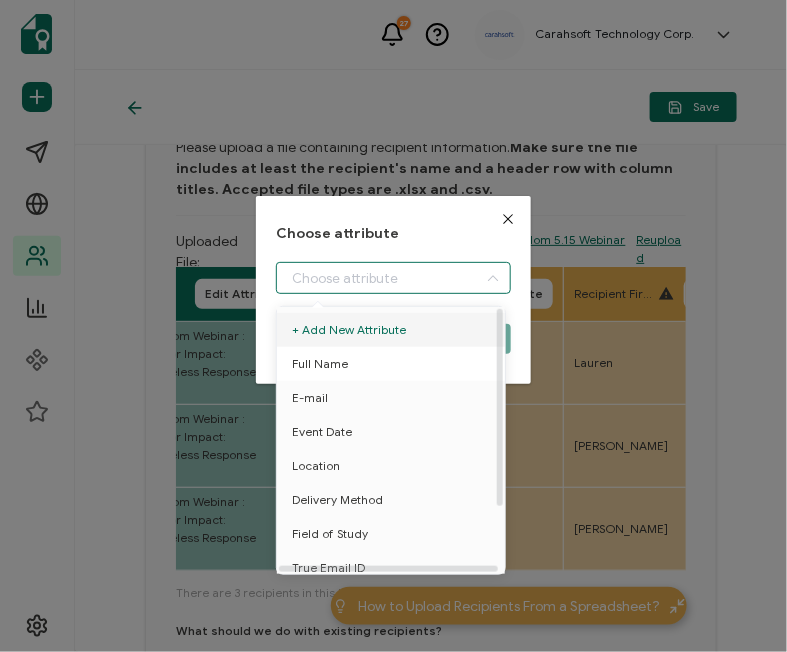 scroll, scrollTop: 87, scrollLeft: 0, axis: vertical 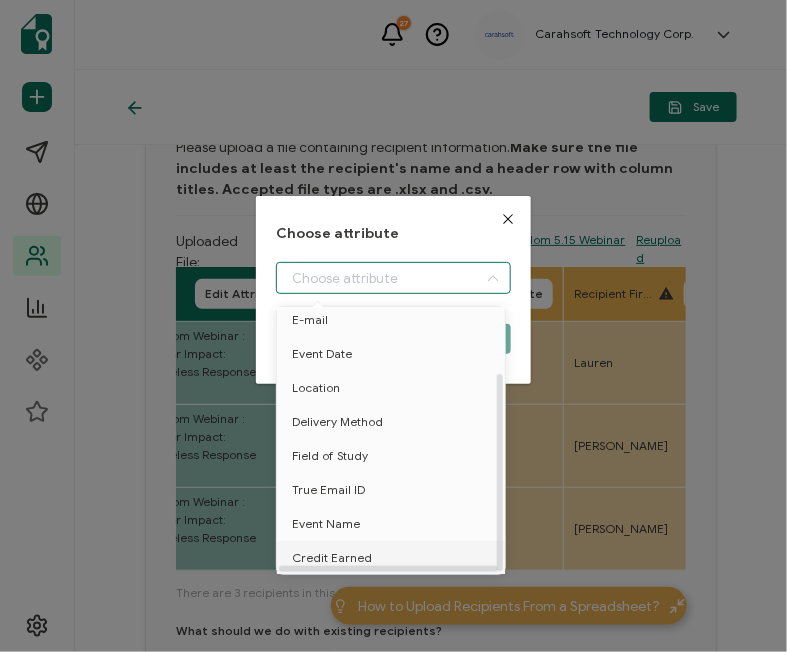 click on "Credit Earned" at bounding box center [332, 558] 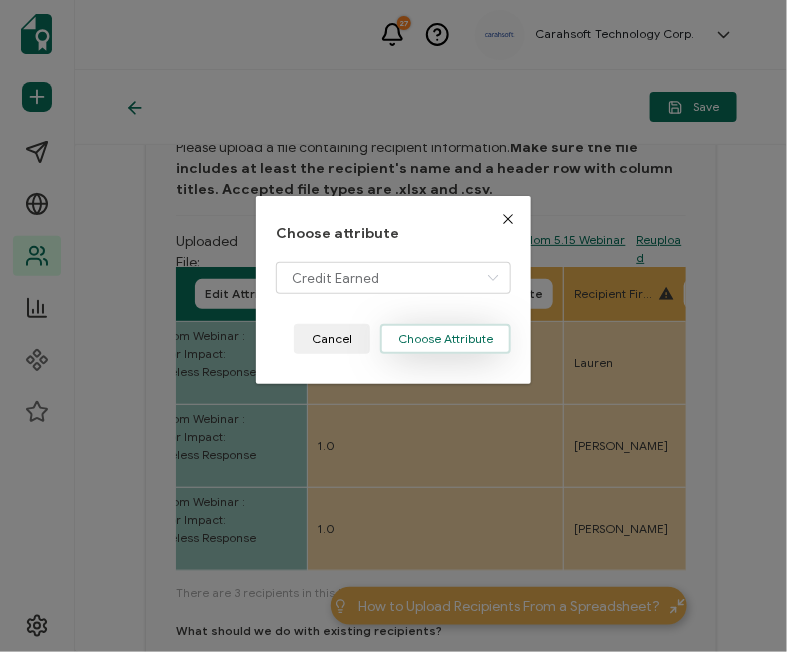 click on "Choose Attribute" at bounding box center [445, 339] 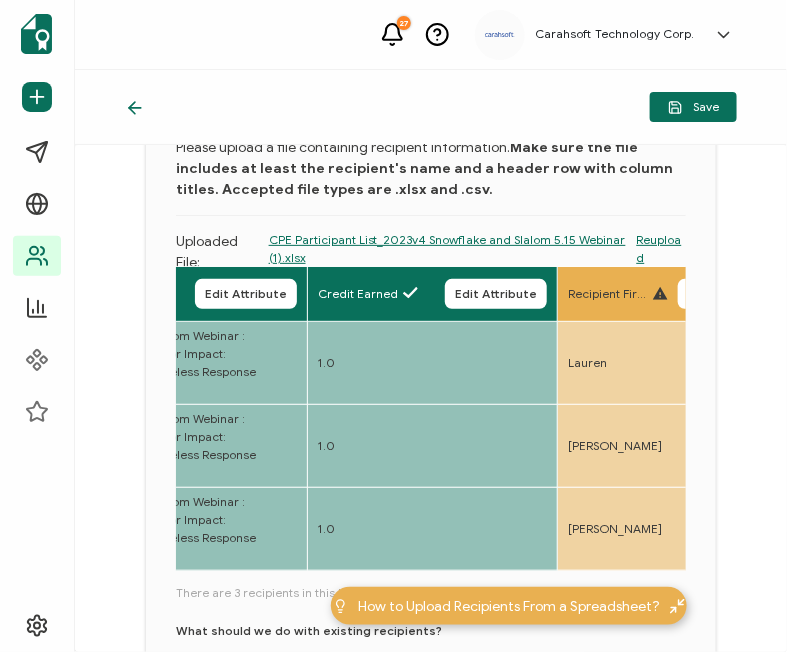 scroll, scrollTop: 224, scrollLeft: 0, axis: vertical 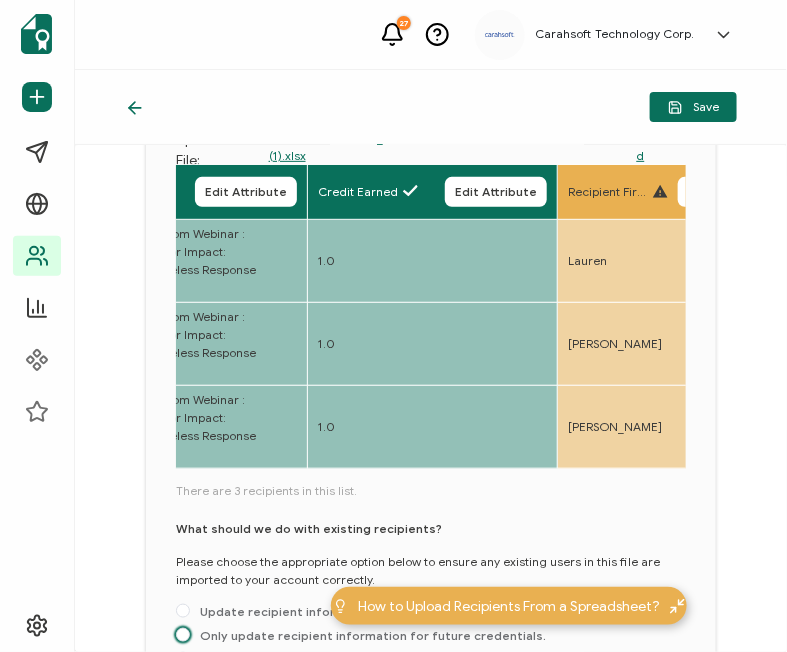 click on "Only update recipient information for future credentials." at bounding box center (368, 635) 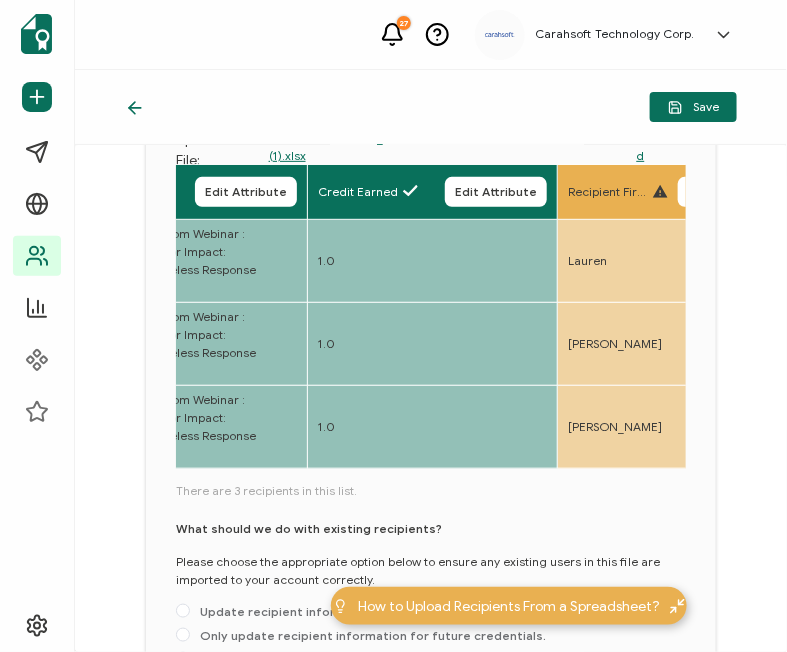 click on "Only update recipient information for future credentials." at bounding box center (183, 636) 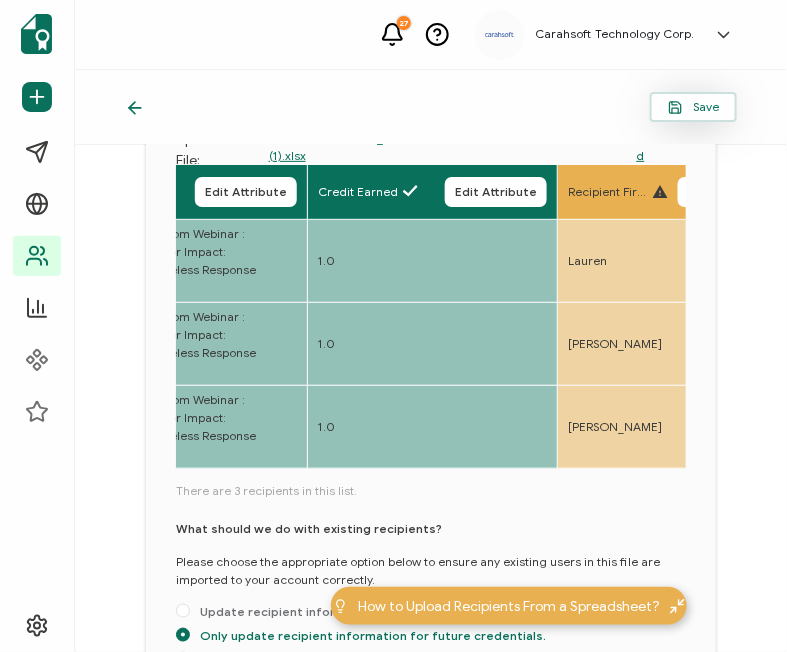 click on "Save" at bounding box center (693, 107) 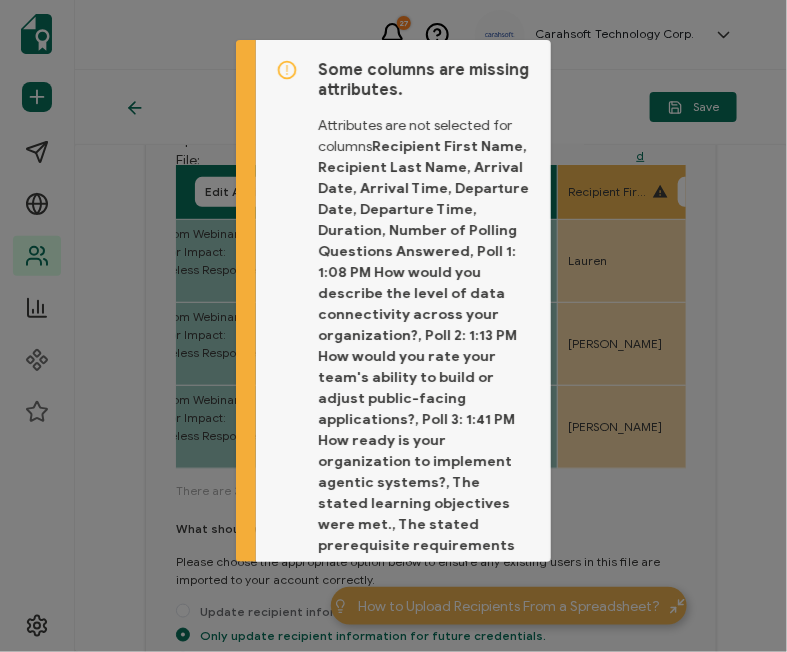 scroll, scrollTop: 398, scrollLeft: 0, axis: vertical 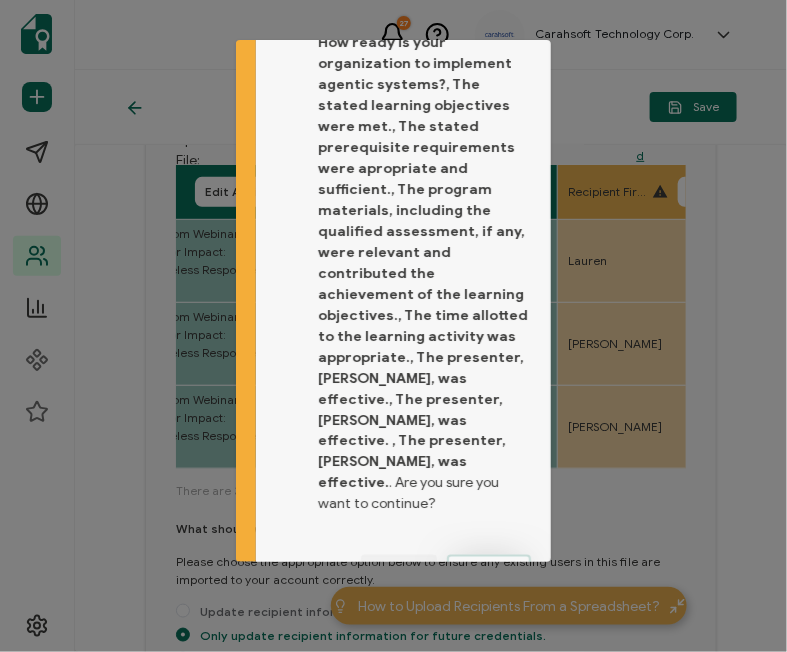 click on "Proceed" at bounding box center [489, 570] 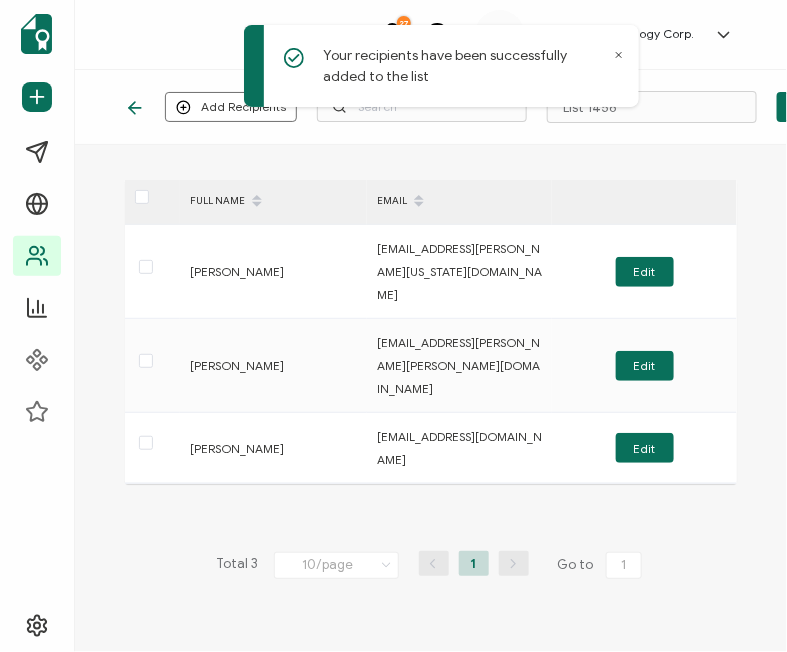click on "27
Carahsoft Technology Corp.
Laura Taylor
laura.taylor@carahsoft.com
ID:
18038000
Carahsoft Technology Corp.
Create Organization
Organization Settings
Log Out" at bounding box center (431, 35) 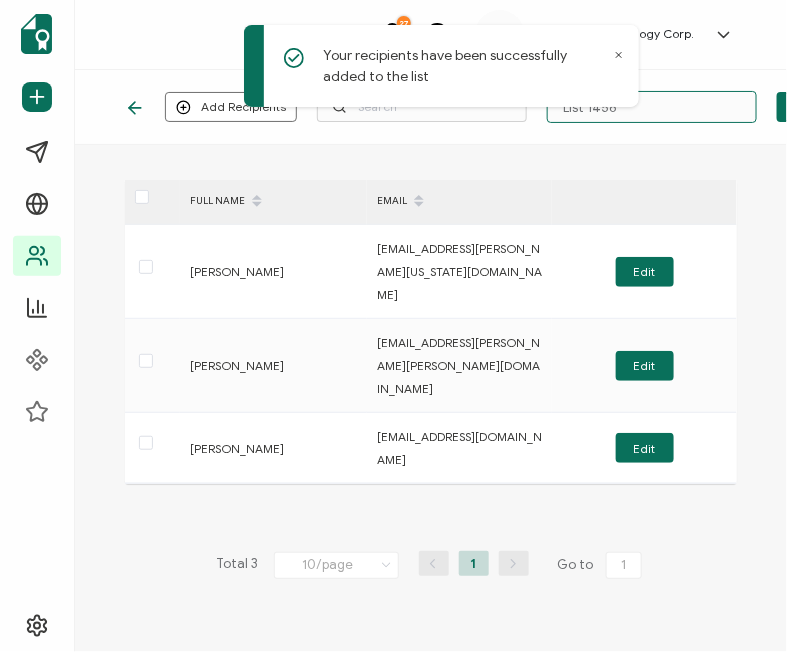 click on "List 1458" at bounding box center (652, 107) 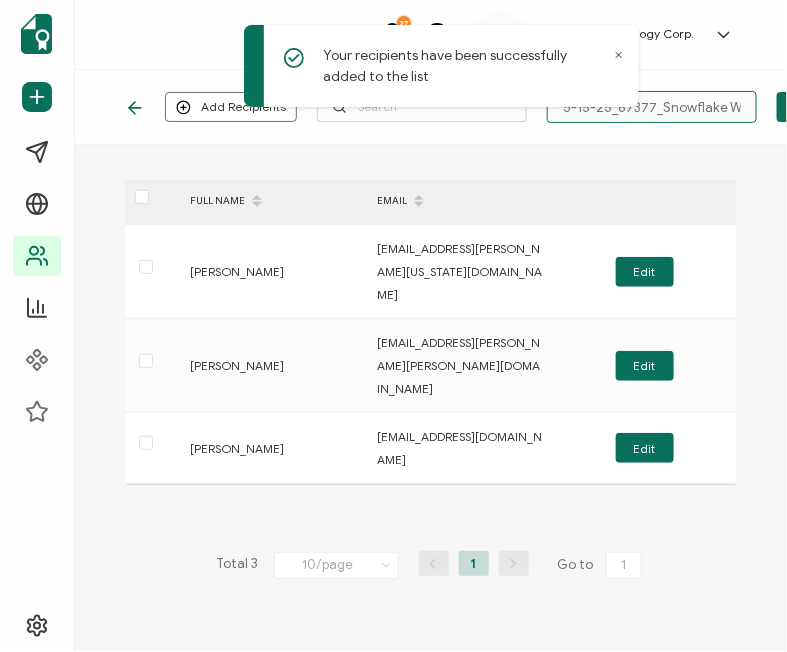 scroll, scrollTop: 0, scrollLeft: 24, axis: horizontal 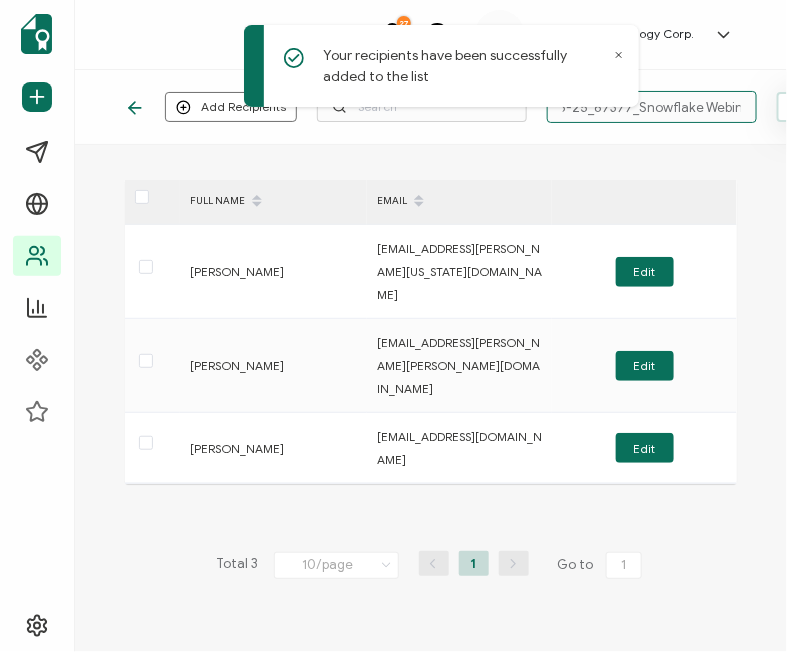 type on "5-15-25_67377_Snowflake Webinar" 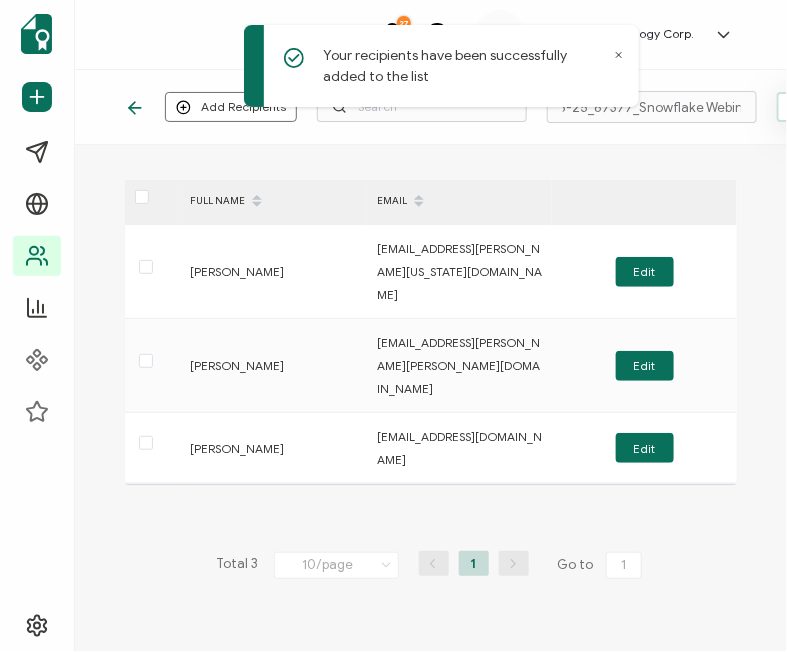 scroll, scrollTop: 0, scrollLeft: 0, axis: both 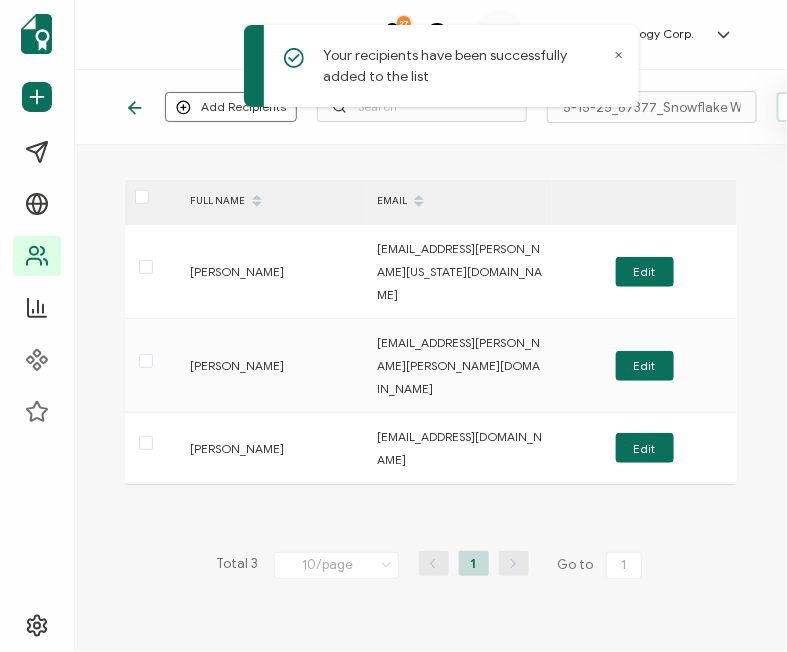 click on "Save" at bounding box center [820, 107] 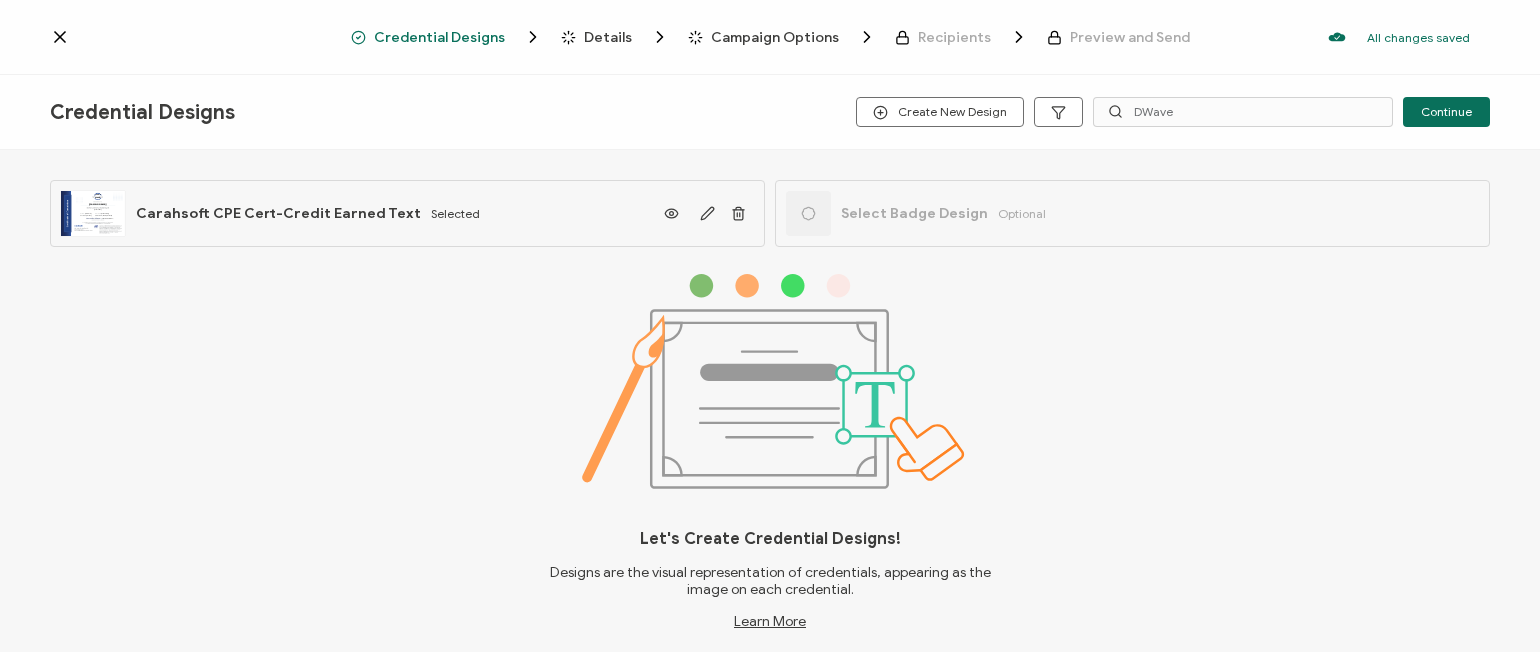 scroll, scrollTop: 0, scrollLeft: 0, axis: both 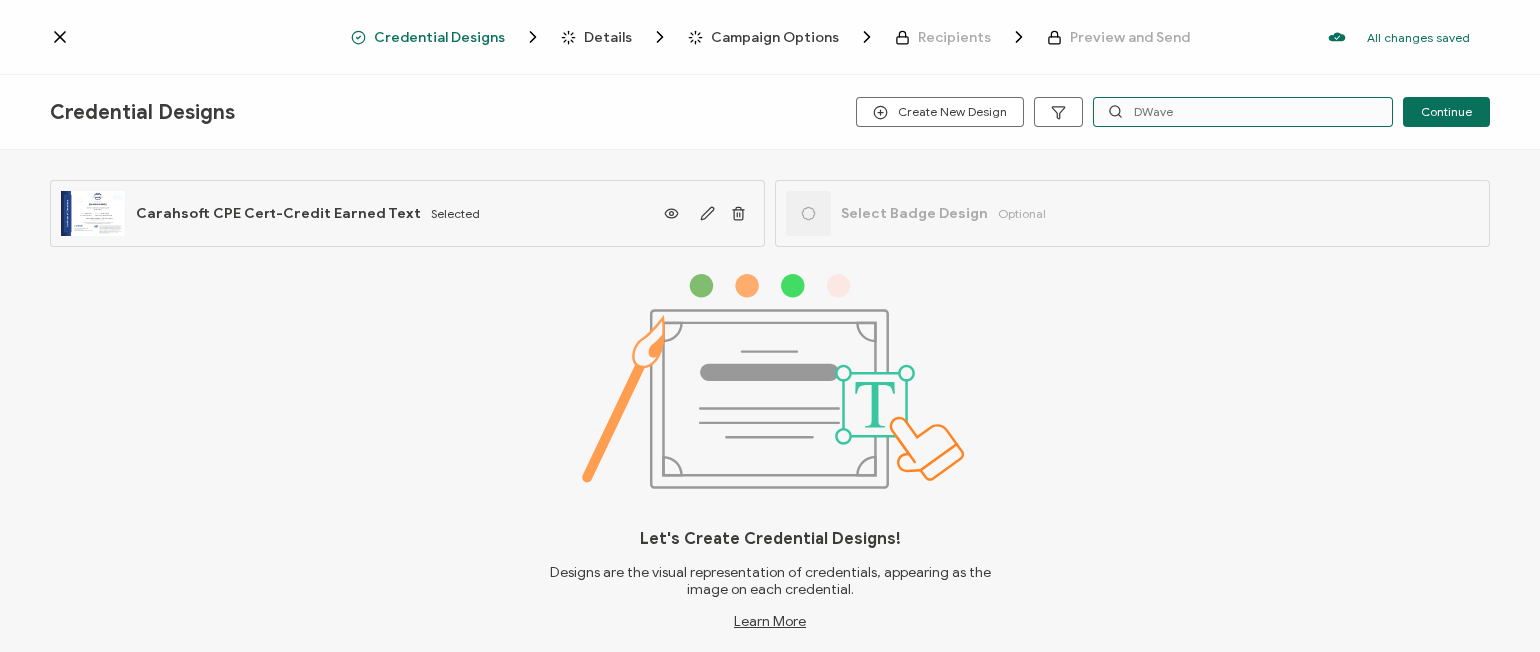 click on "DWave" at bounding box center [1243, 112] 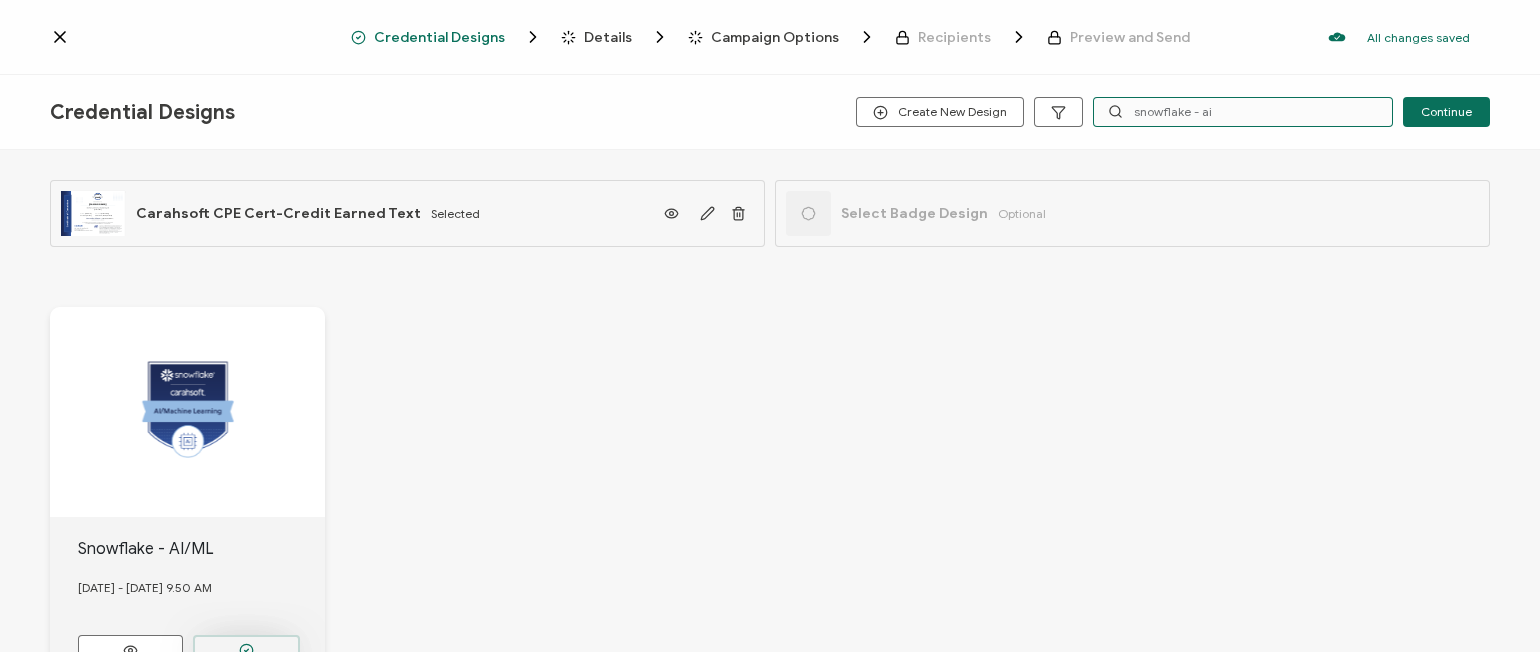 type on "snowflake - ai" 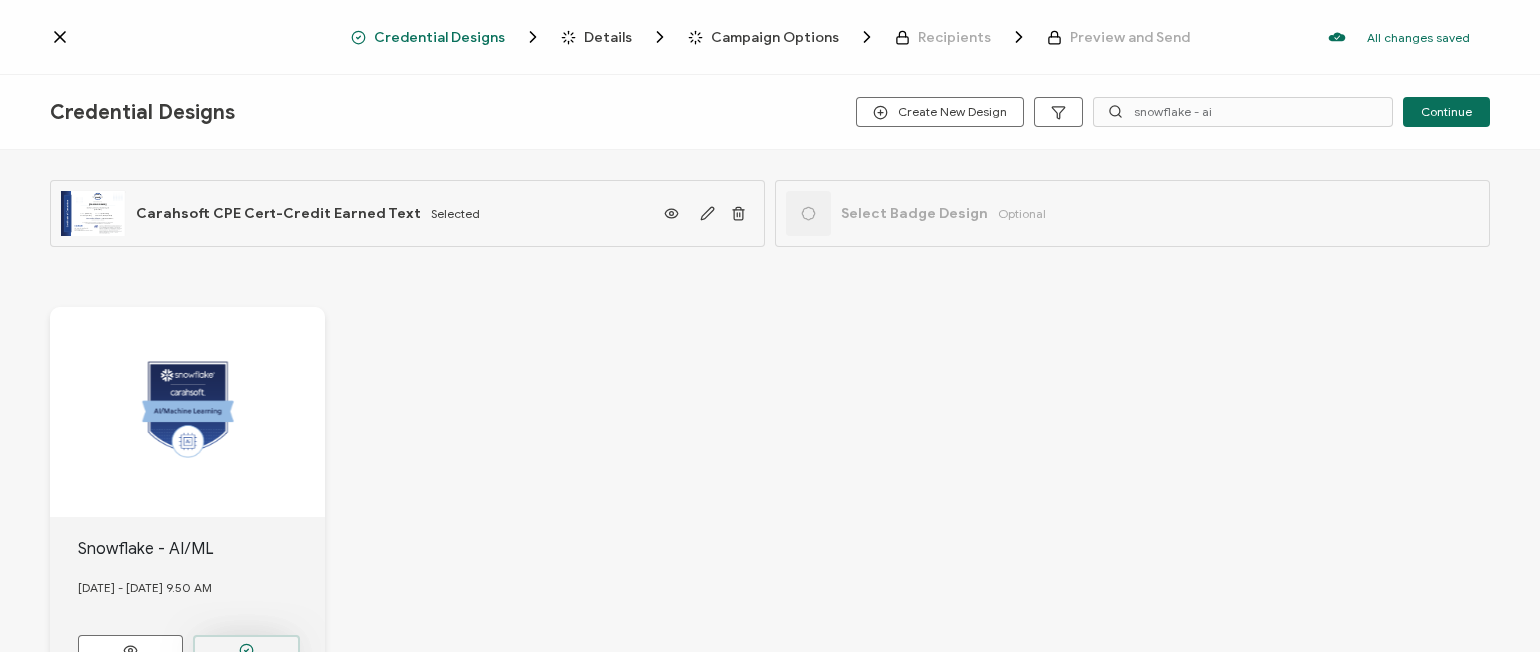 click at bounding box center [246, 650] 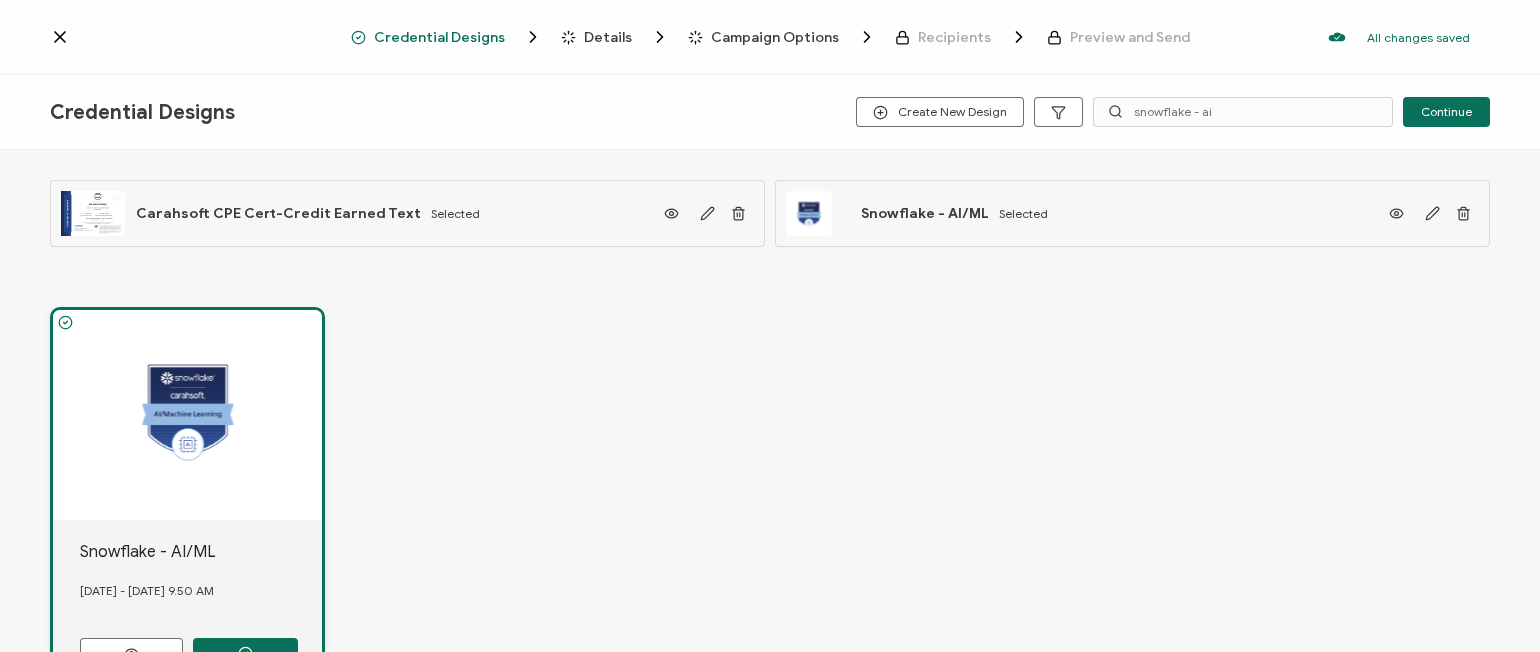 click on "Snowflake - AI/ML
[DATE] - [DATE] 9.50 AM" at bounding box center [770, 504] 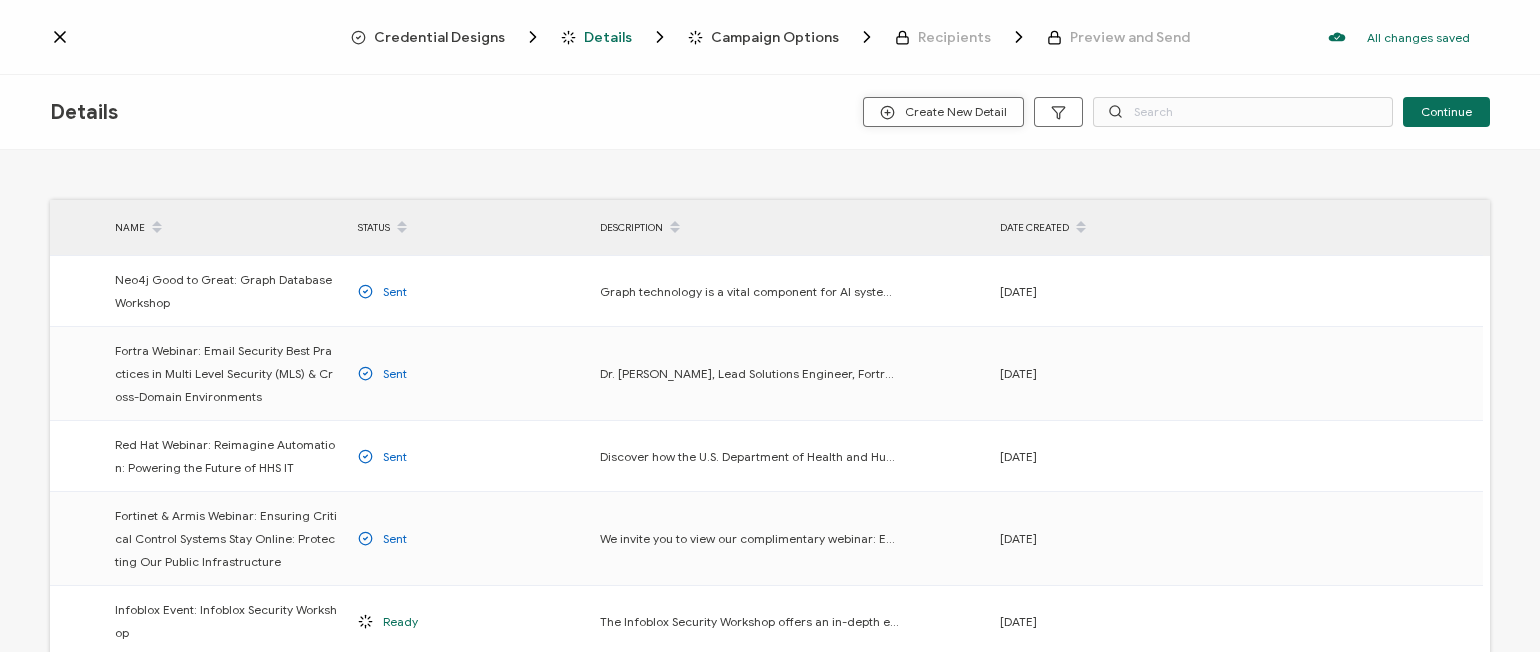 click on "Create New Detail" at bounding box center (943, 112) 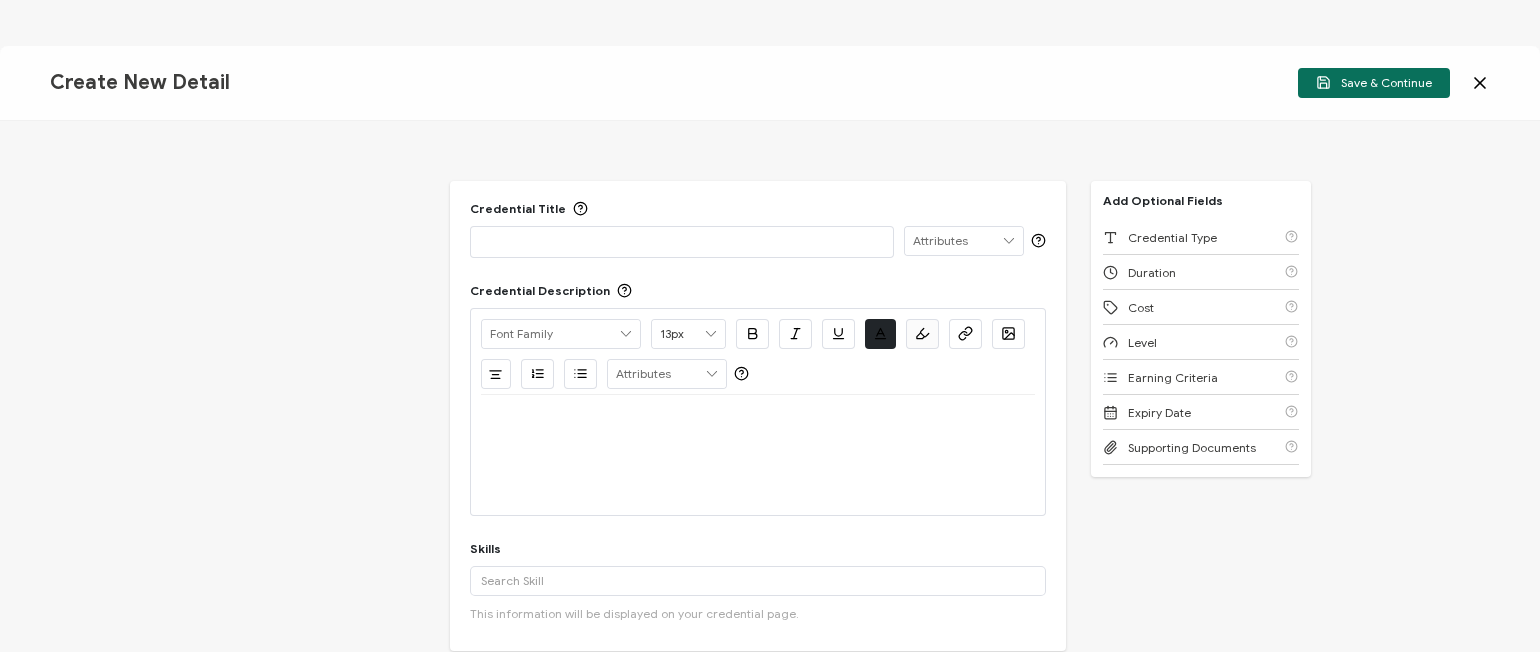 click at bounding box center [682, 241] 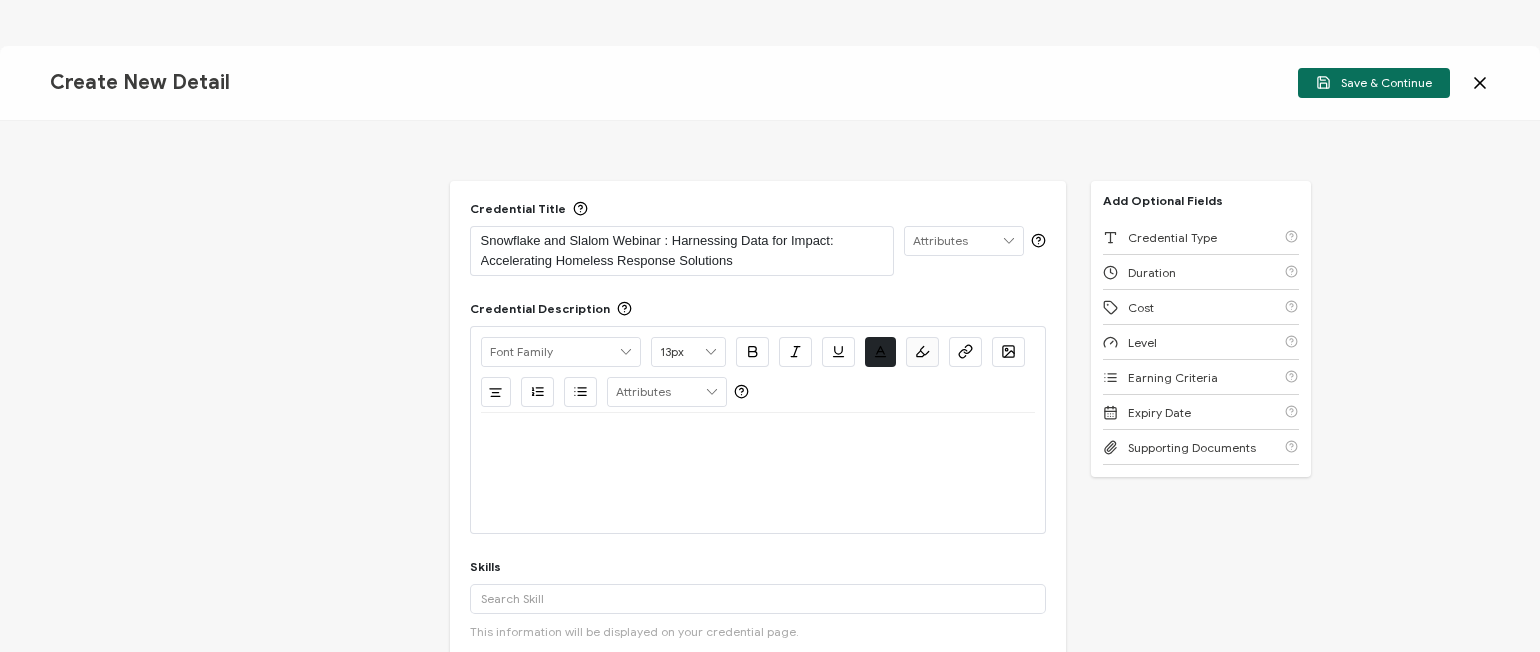 scroll, scrollTop: 0, scrollLeft: 0, axis: both 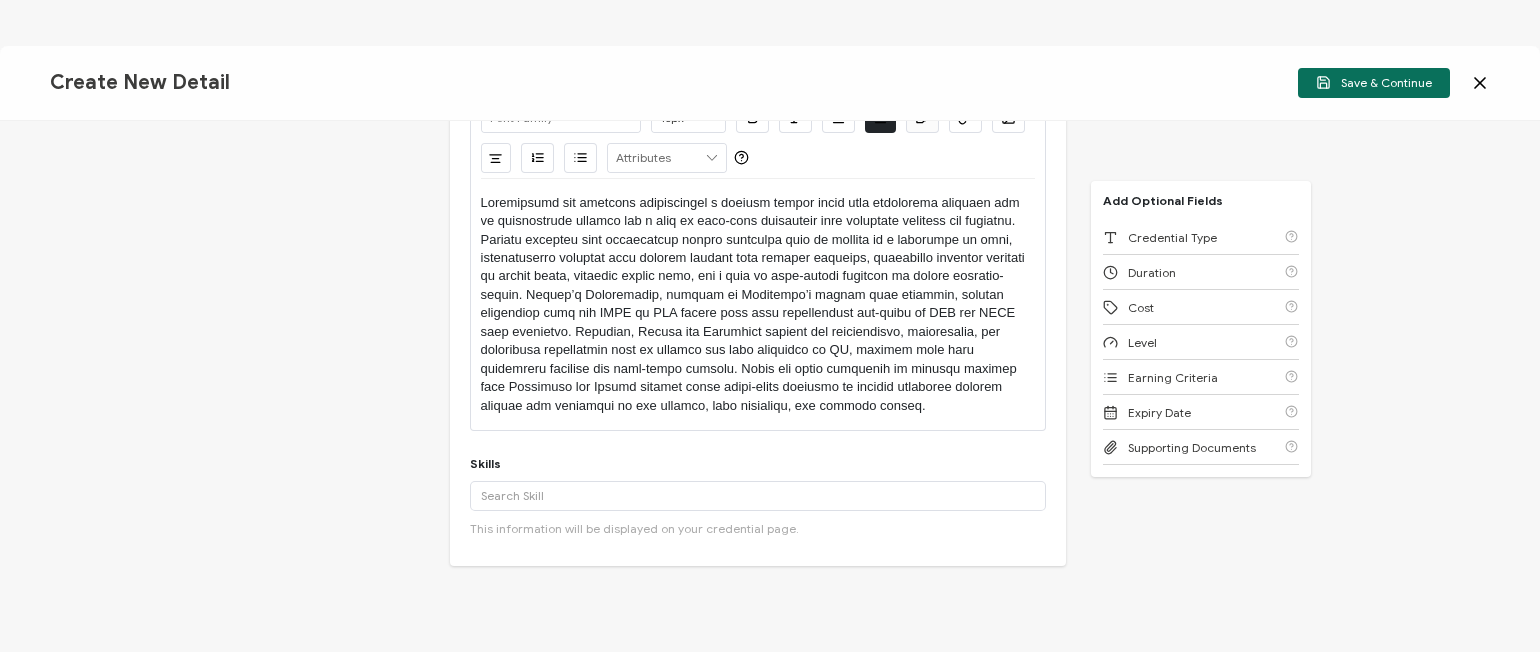 click on "Credential Title
Snowflake and Slalom Webinar : Harnessing Data for Impact: Accelerating Homeless Response Solutions   ISSUER
Issuer Name
Credential Description
Alright Sans [PERSON_NAME] Archivo Black Arial Arimo Blinker Caveat Charm Charmonman Cinzel EB Garamond [PERSON_NAME] Sans [PERSON_NAME] Great Vibes Grenze [PERSON_NAME] Grotesk Inconsolata Josefin Sans Kolektif House Kufam Lato Libre Caslon Text [PERSON_NAME] Lugrasimo Markazi Text Merienda [PERSON_NAME] [PERSON_NAME] [PERSON_NAME] Sans [PERSON_NAME] Serif Nunito Open Sans Open Sans Condensed Orbitron [PERSON_NAME] Display Poppins PT Sans PT Sans Narrow PT Serif Quicksand Raleway Red Hat Display Roboto Roboto Condensed Roboto Slab Rubik Slabo 27px Source Sans Pro Spartan Tajawal Titillium Web Ubuntu UnifrakturCook UnifrakturMaguntia Work Sans   13px 11px 12px 13px 14px 15px 16px 17px 18px 19px 20px 21px 22px 23px 24px 25px" at bounding box center [770, 386] 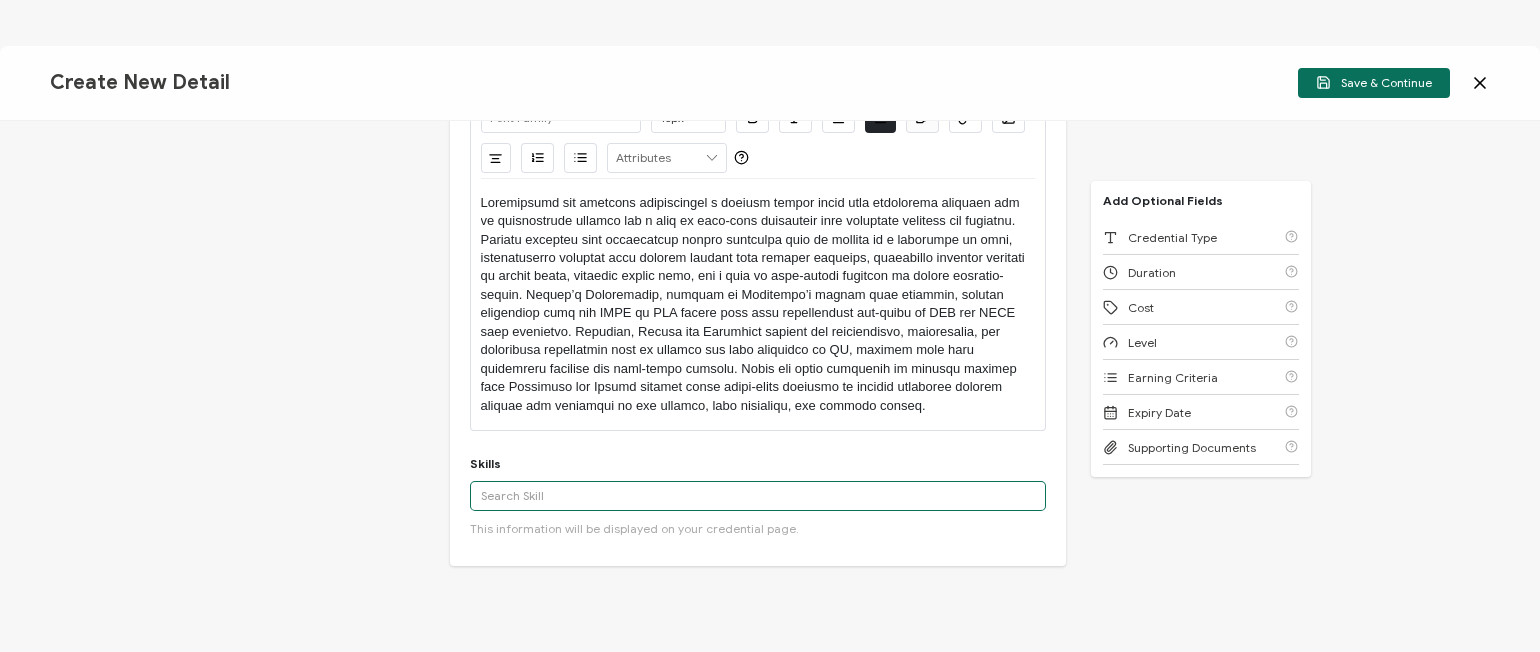click at bounding box center (758, 496) 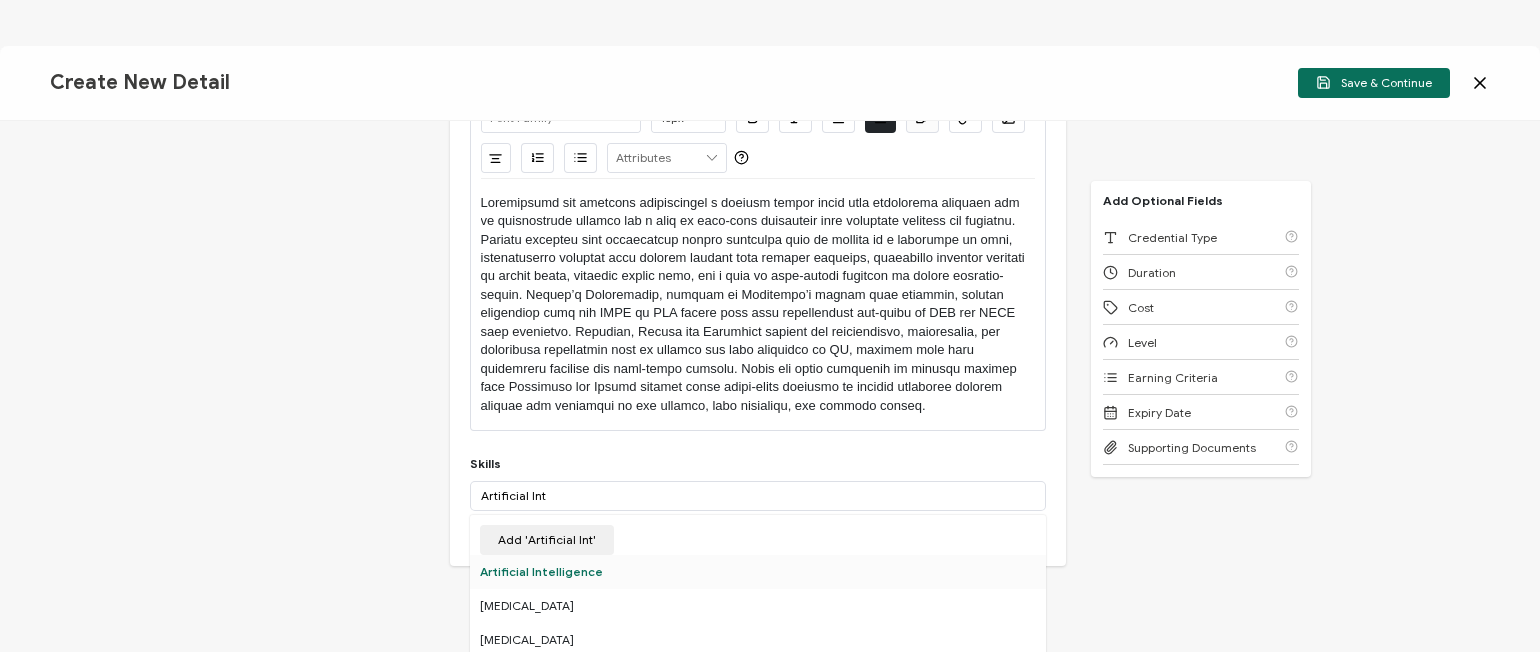 click on "Artificial Intelligence" at bounding box center (758, 572) 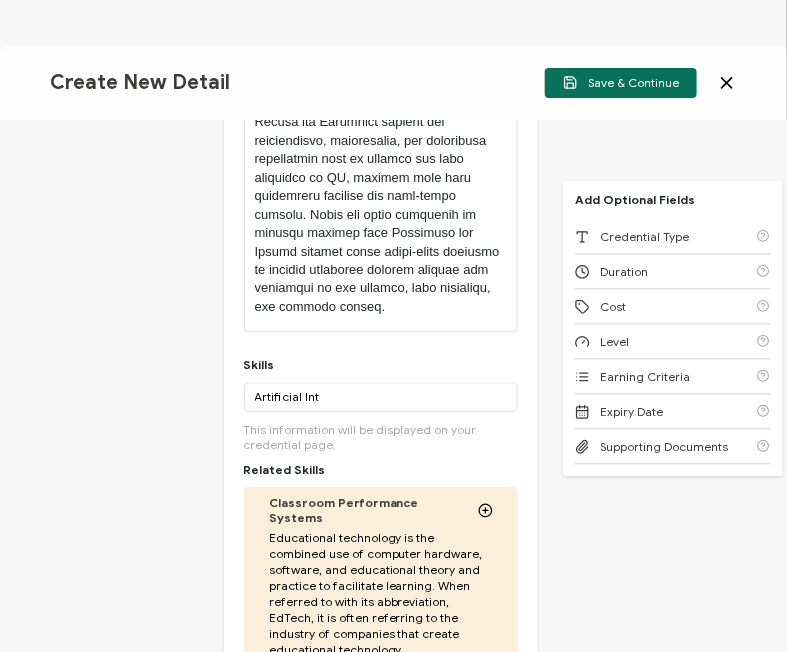 scroll, scrollTop: 829, scrollLeft: 0, axis: vertical 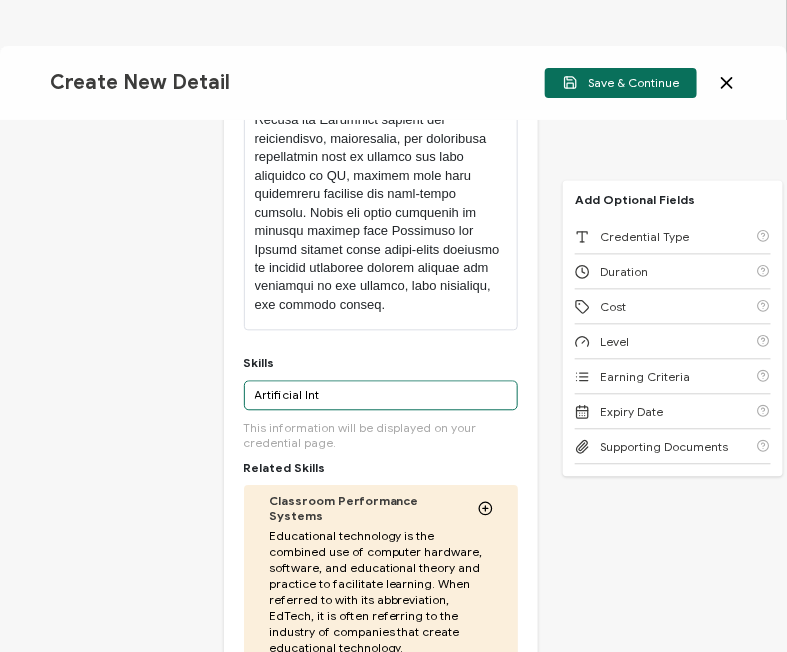 click on "Artificial Int" at bounding box center [381, 396] 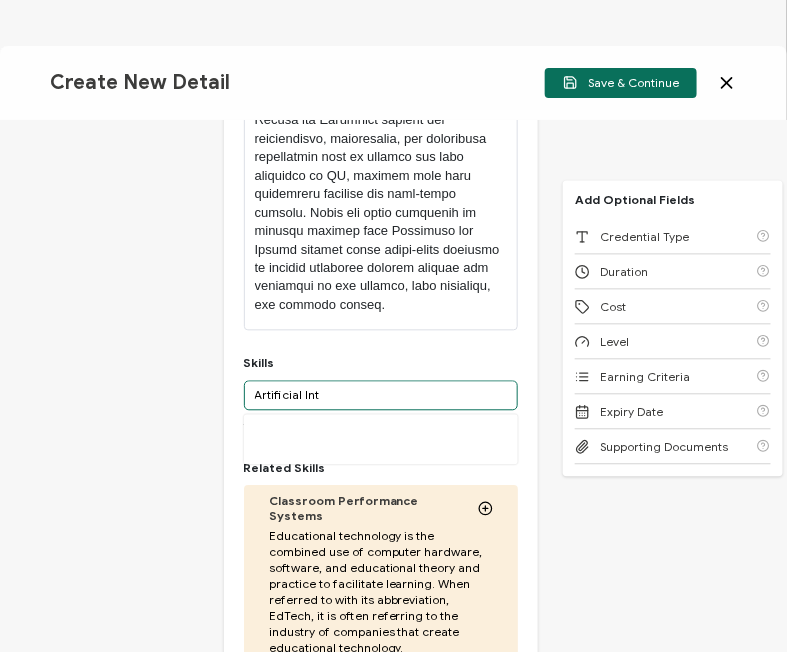 click on "Artificial Int" at bounding box center (381, 396) 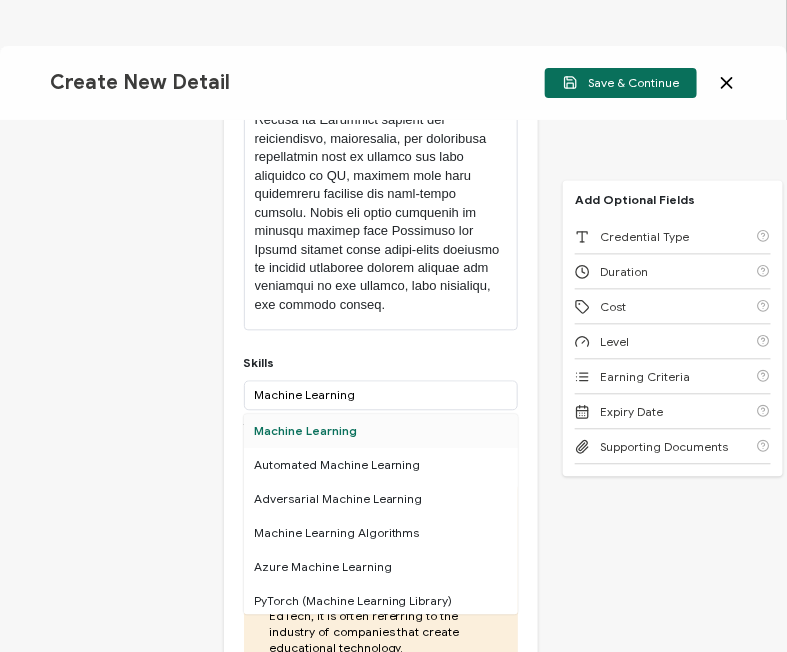 click on "Machine Learning" at bounding box center [381, 432] 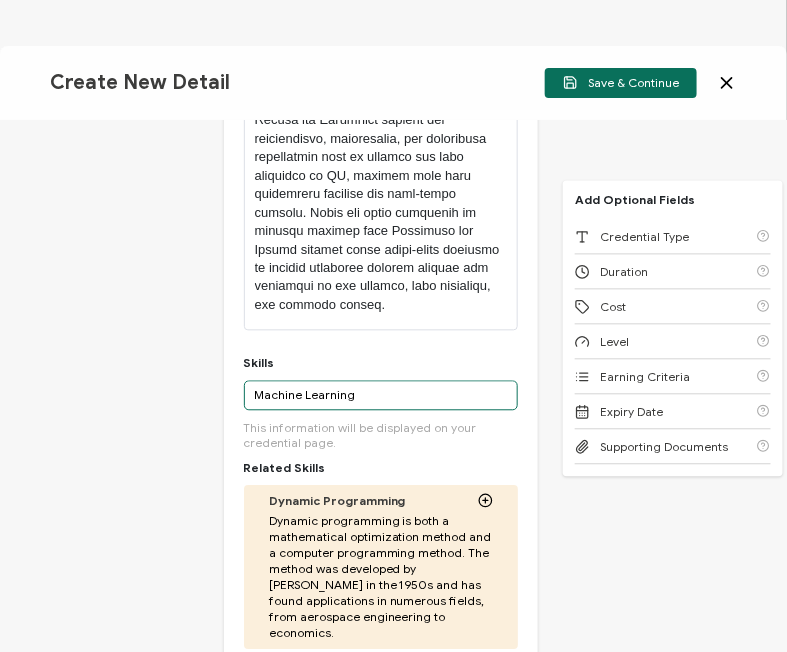 click on "Machine Learning" at bounding box center [381, 396] 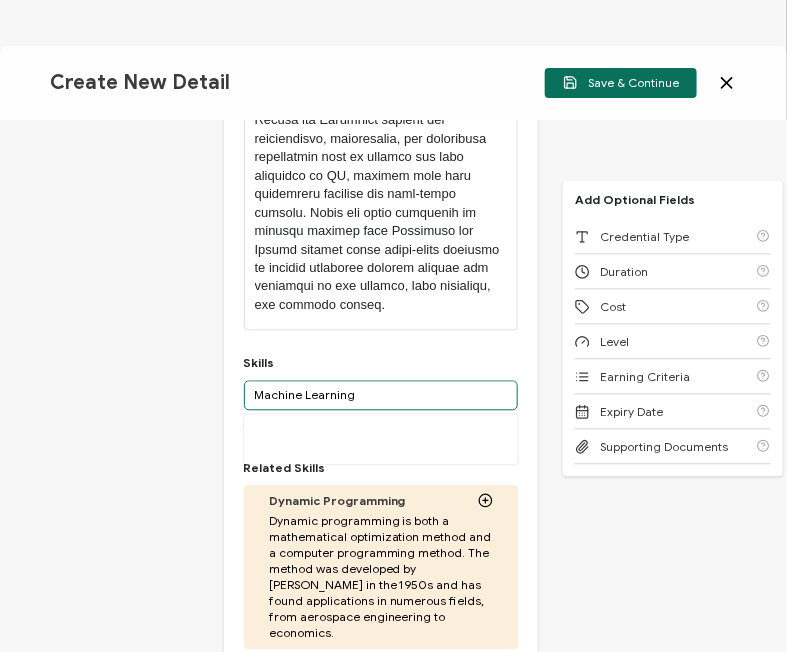 click on "Machine Learning" at bounding box center (381, 396) 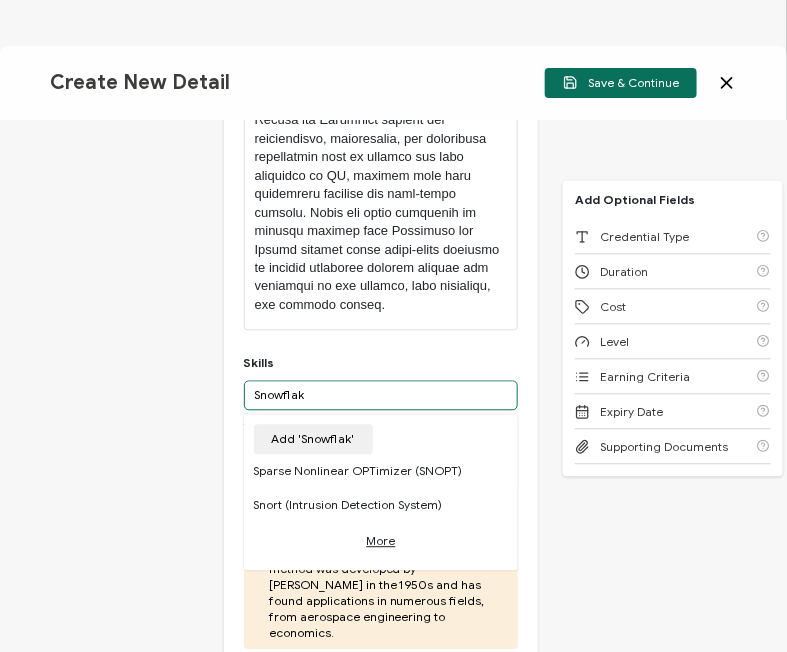 type on "Snowflake" 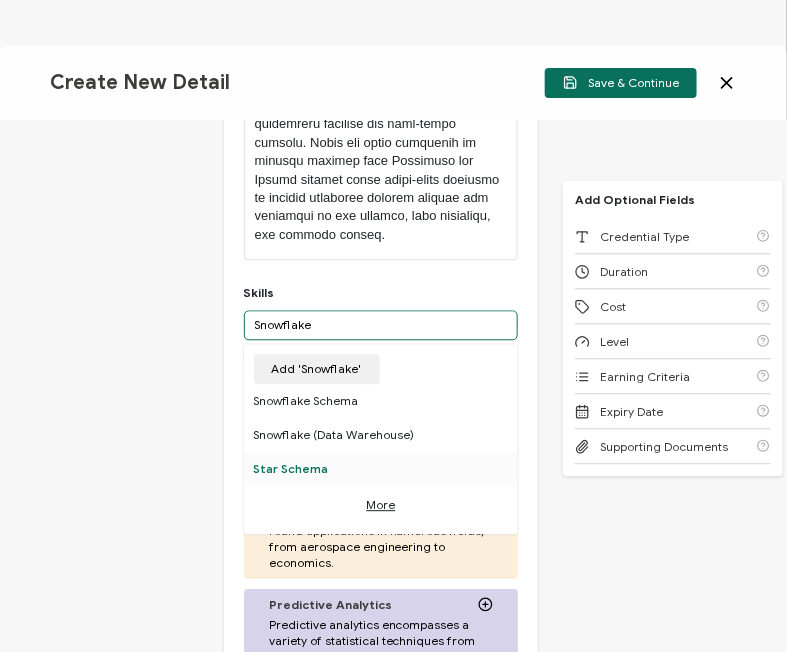 scroll, scrollTop: 901, scrollLeft: 0, axis: vertical 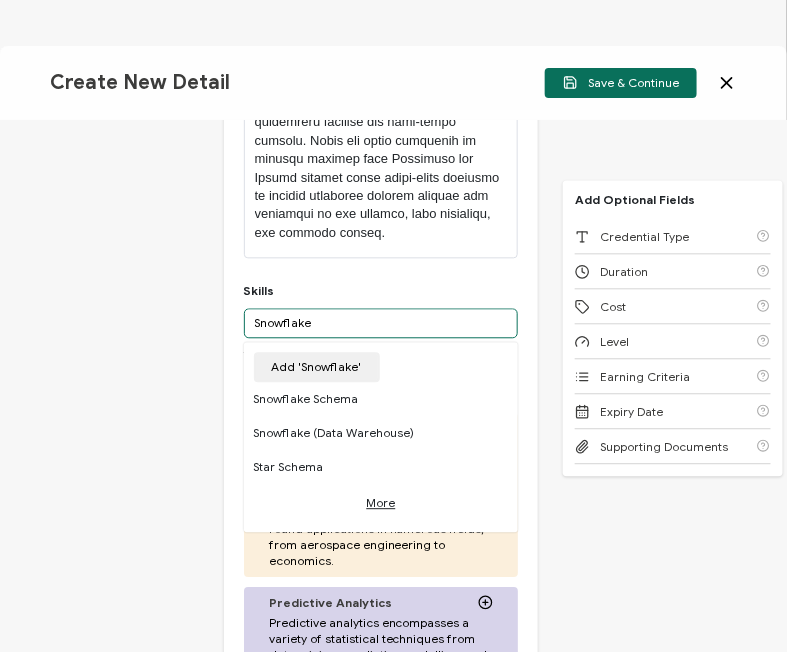 drag, startPoint x: 322, startPoint y: 314, endPoint x: 155, endPoint y: 293, distance: 168.31519 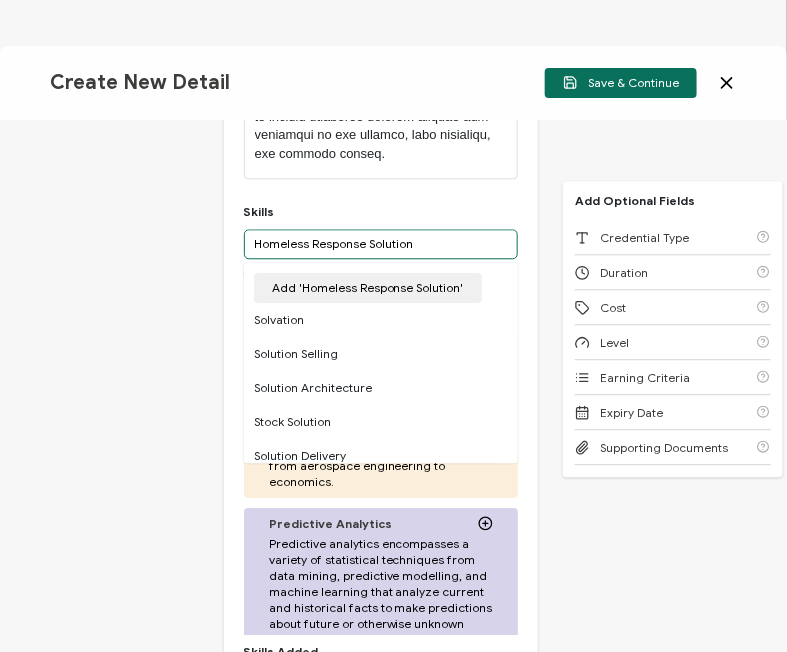 type on "Homeless Response Solution" 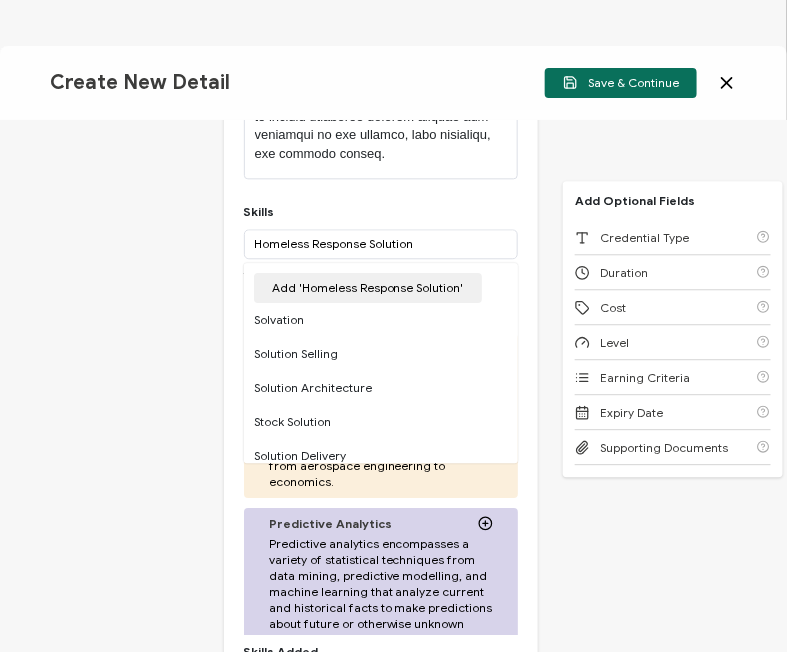 click on "Credential Title
Snowflake and Slalom Webinar : Harnessing Data for Impact: Accelerating Homeless Response Solutions   ISSUER
Issuer Name
Credential Description
Alright Sans [PERSON_NAME] Archivo Black Arial Arimo Blinker Caveat Charm Charmonman Cinzel EB Garamond [PERSON_NAME] Sans [PERSON_NAME] Great Vibes Grenze [PERSON_NAME] Grotesk Inconsolata Josefin Sans Kolektif House Kufam Lato Libre Caslon Text [PERSON_NAME] Lugrasimo Markazi Text Merienda [PERSON_NAME] [PERSON_NAME] [PERSON_NAME] Sans [PERSON_NAME] Serif Nunito Open Sans Open Sans Condensed Orbitron [PERSON_NAME] Display Poppins PT Sans PT Sans Narrow PT Serif Quicksand Raleway Red Hat Display Roboto Roboto Condensed Roboto Slab Rubik Slabo 27px Source Sans Pro Spartan Tajawal Titillium Web Ubuntu UnifrakturCook UnifrakturMaguntia Work Sans   13px 11px 12px 13px 14px 15px 16px 17px 18px 19px 20px 21px 22px 23px 24px 25px" at bounding box center [393, 386] 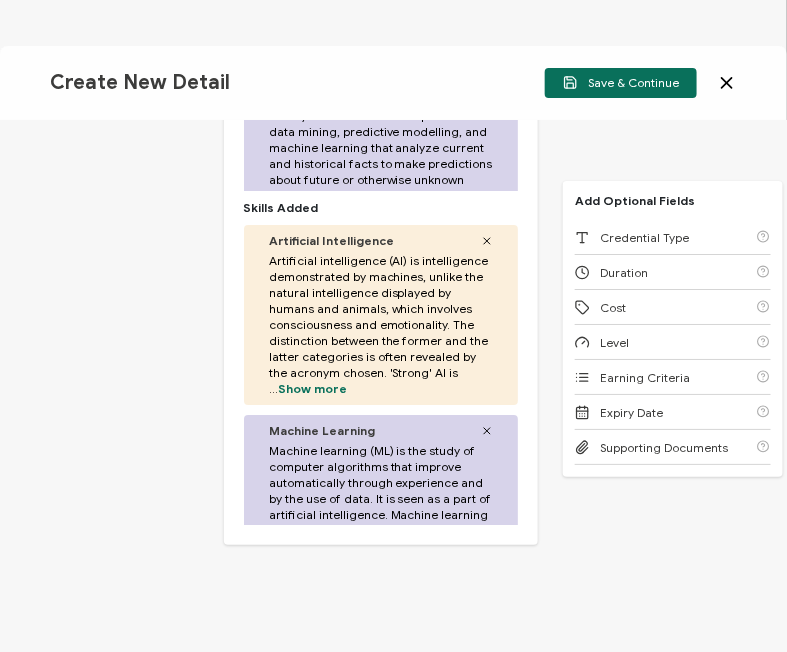 scroll, scrollTop: 1269, scrollLeft: 0, axis: vertical 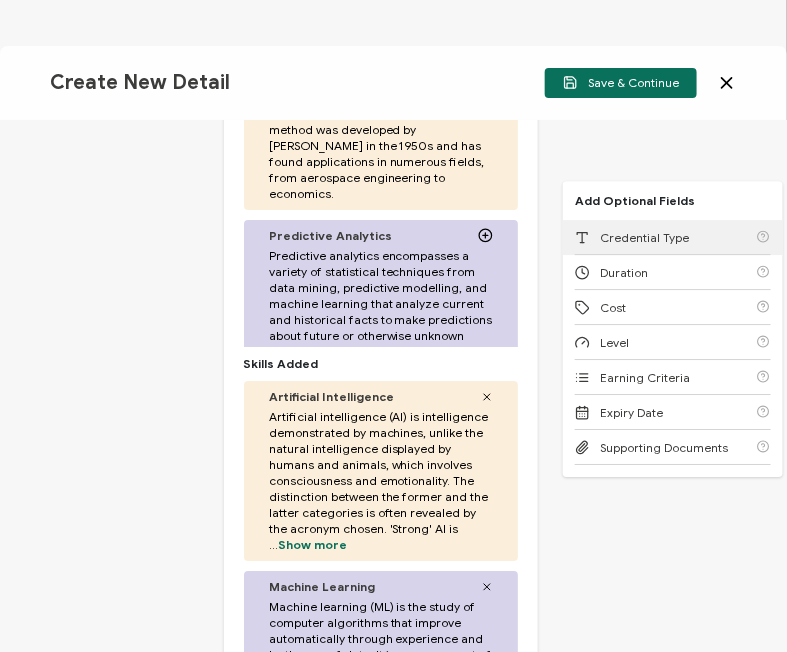 click 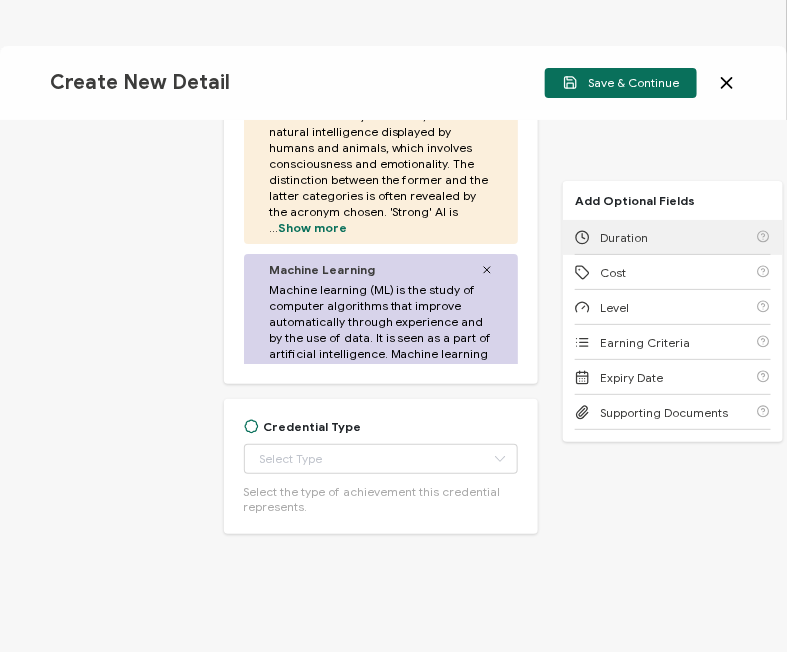 click 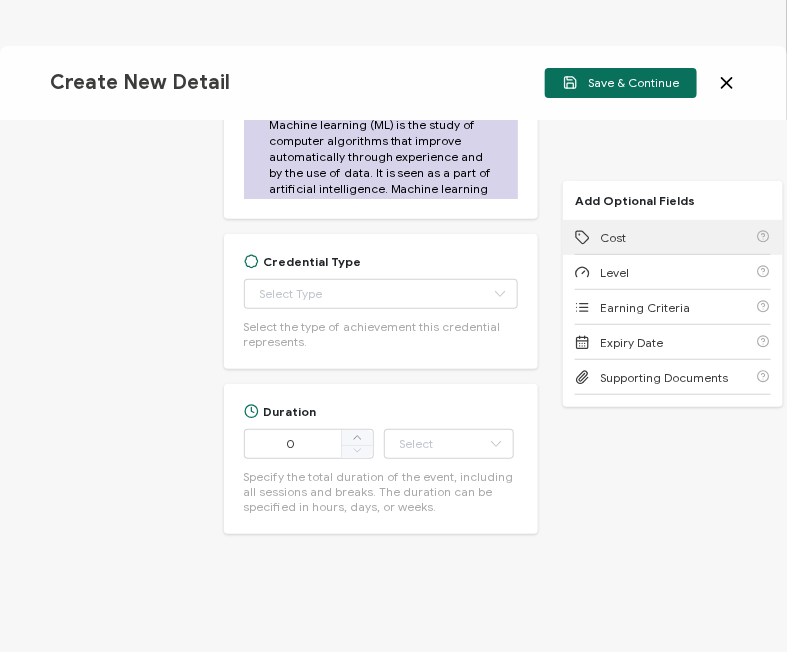 click 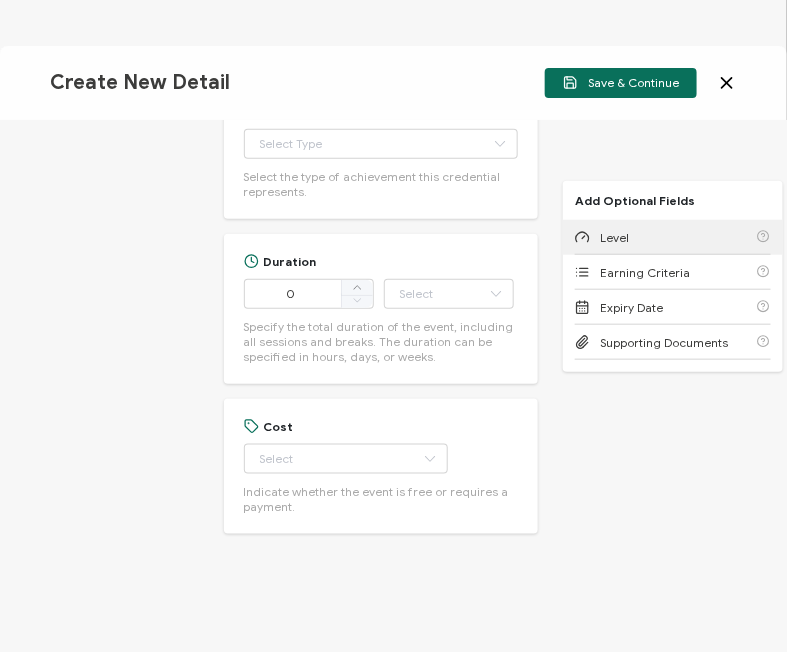 click 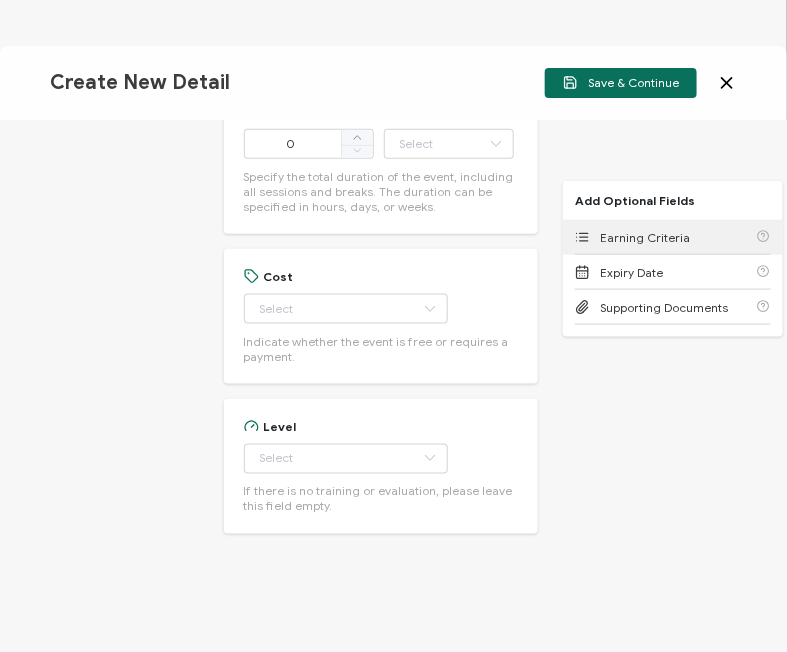 click 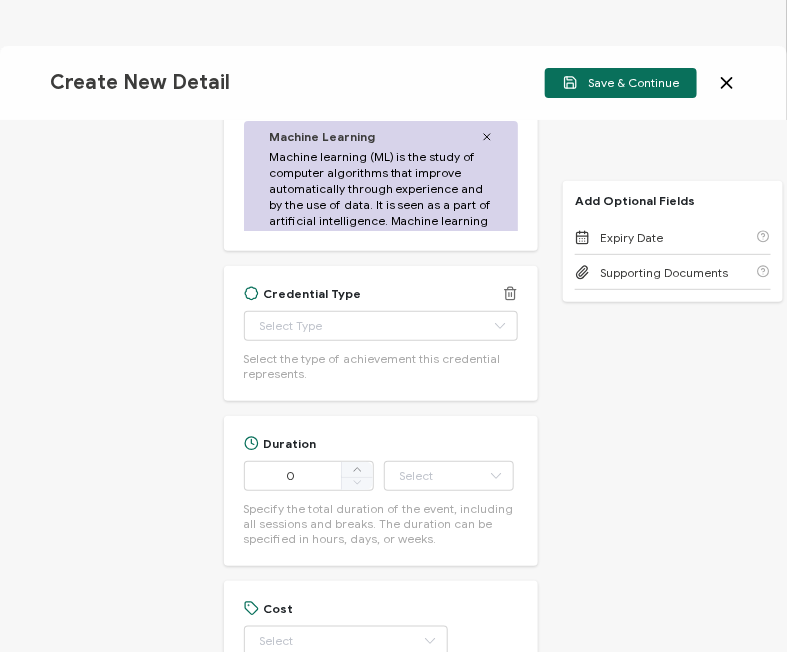 scroll, scrollTop: 1720, scrollLeft: 0, axis: vertical 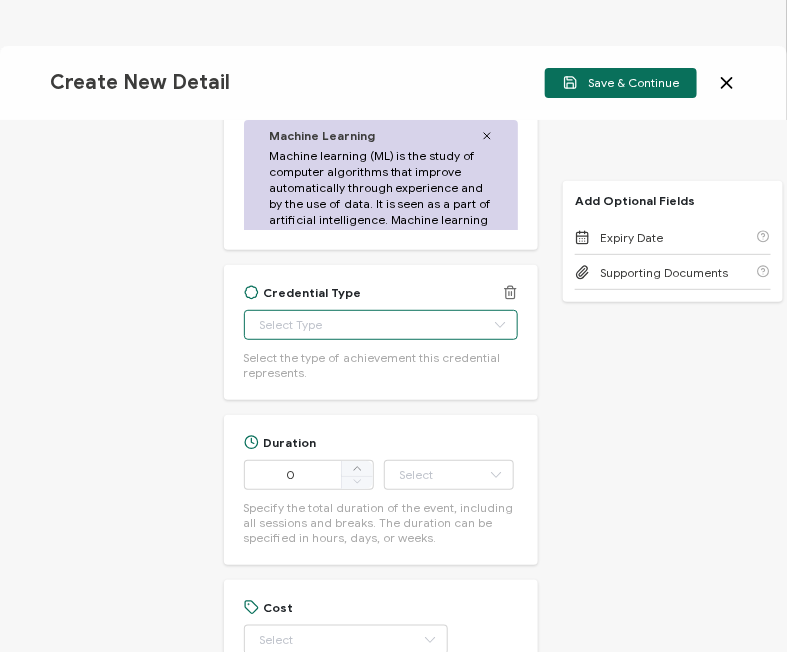 click at bounding box center [381, 325] 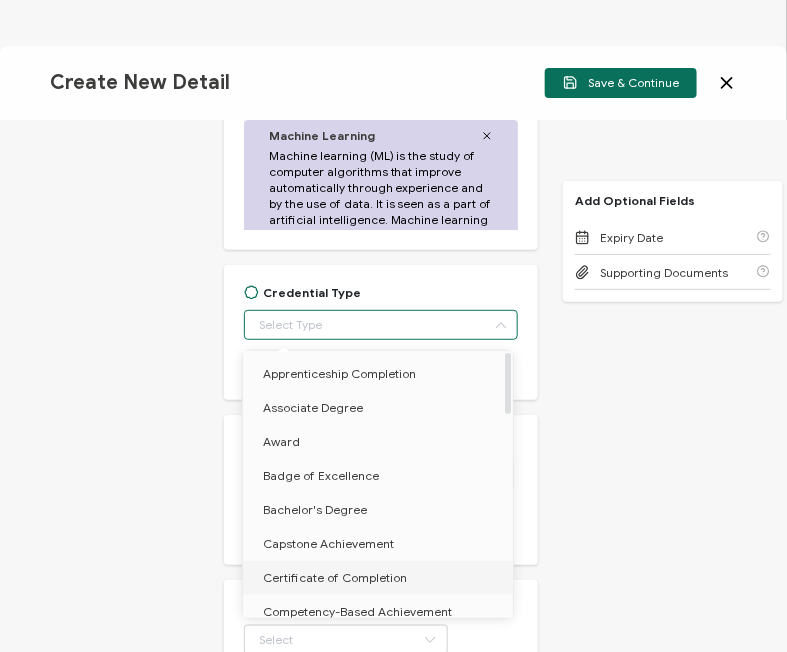 click on "Certificate of Completion" at bounding box center (335, 577) 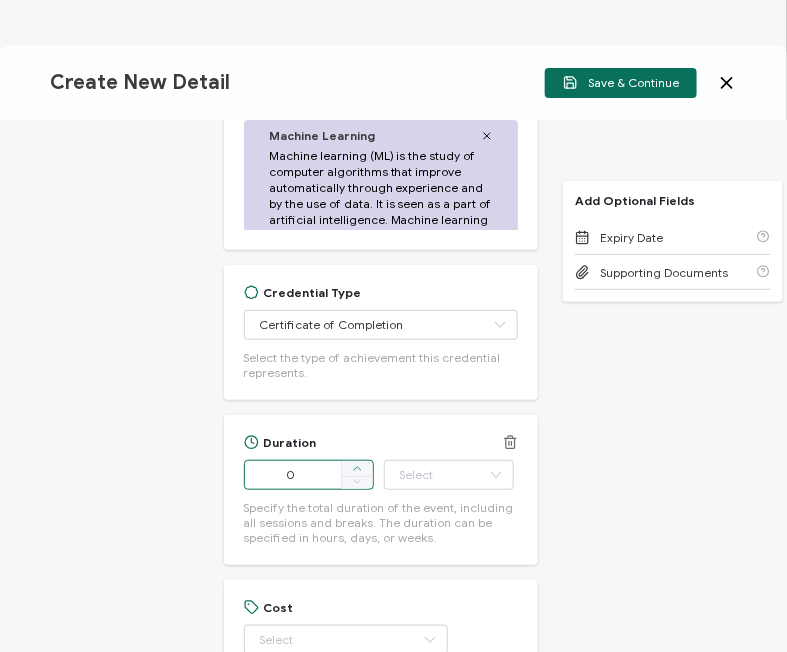 click at bounding box center [357, 469] 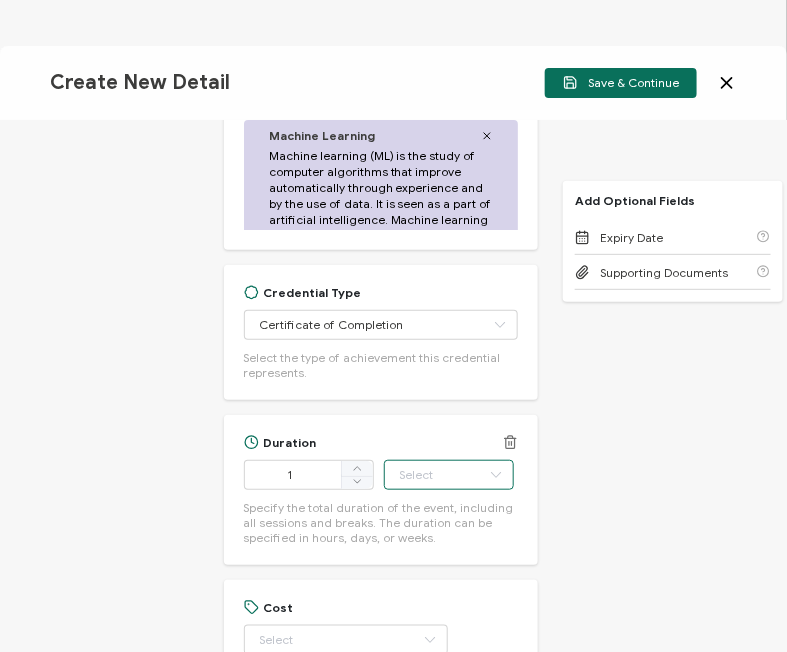 click at bounding box center [449, 475] 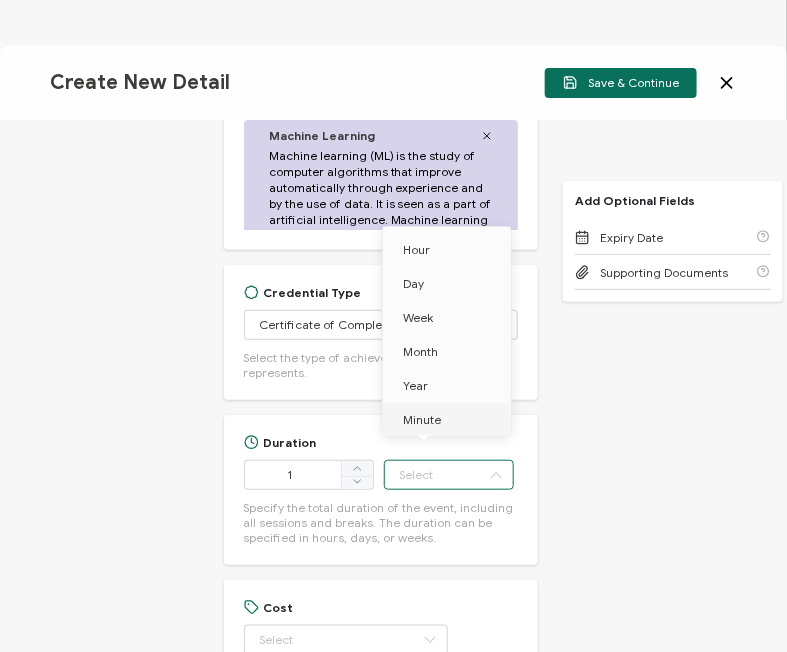 click on "Minute" at bounding box center (422, 419) 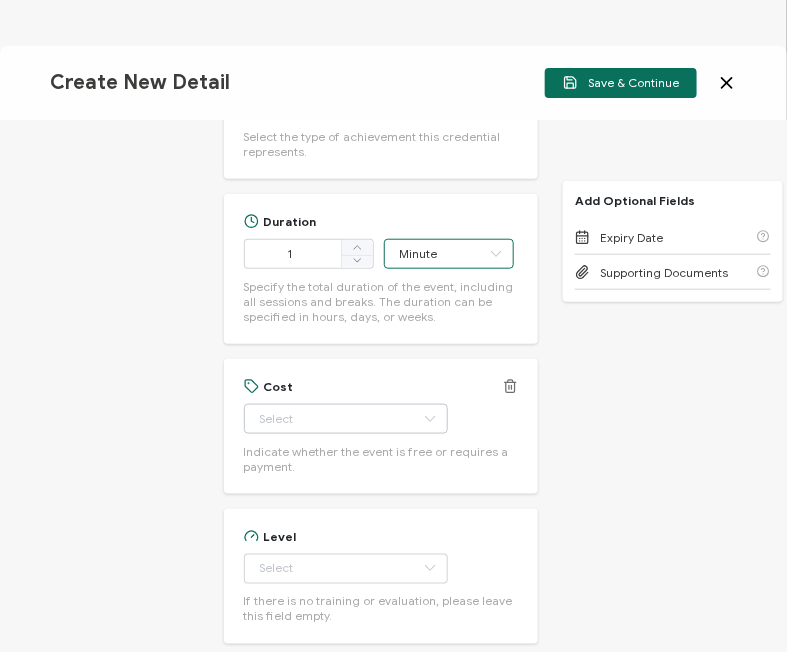 scroll, scrollTop: 1943, scrollLeft: 0, axis: vertical 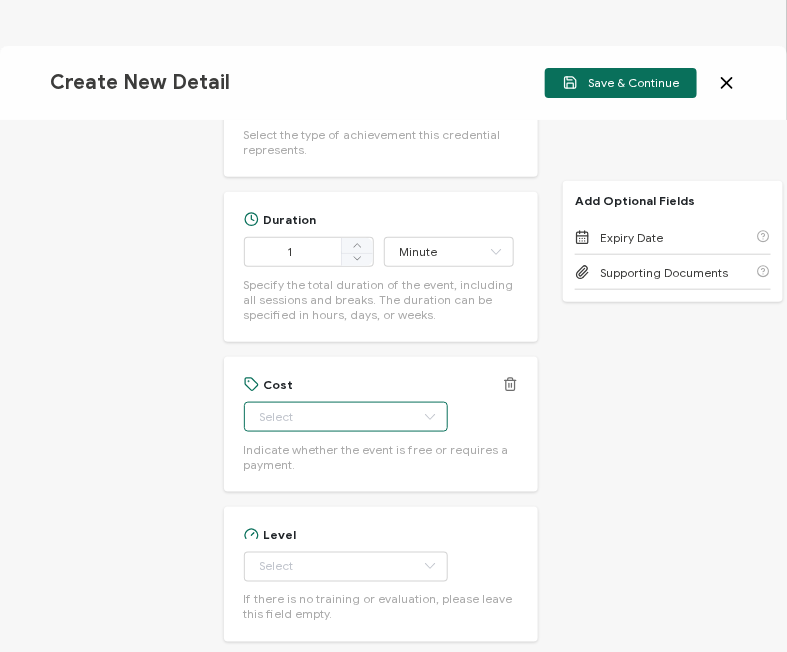 click at bounding box center [346, 417] 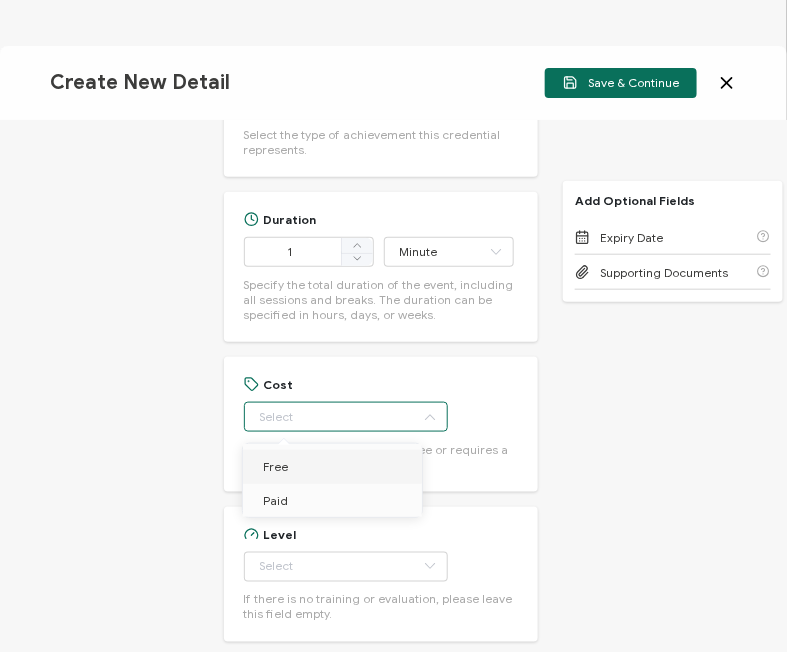 click on "Free" at bounding box center [336, 467] 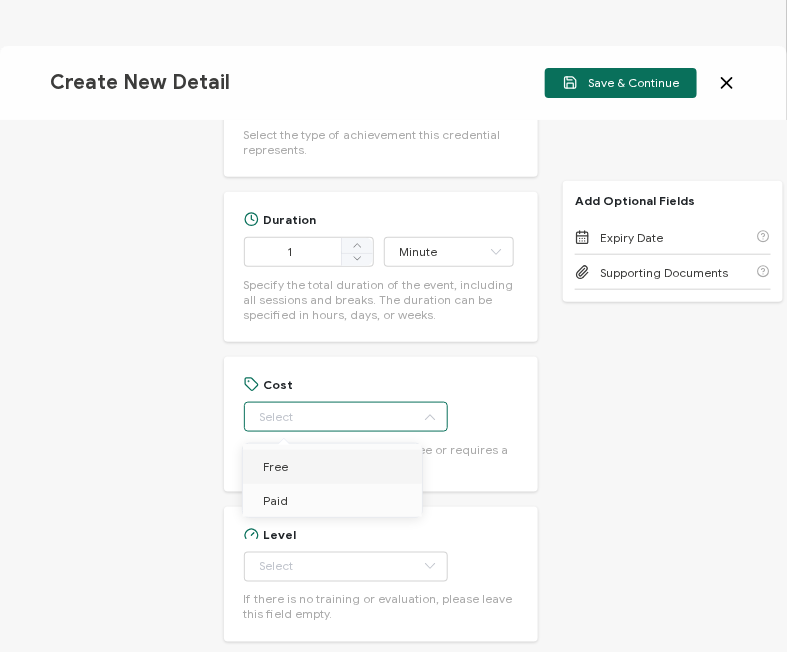 type on "Free" 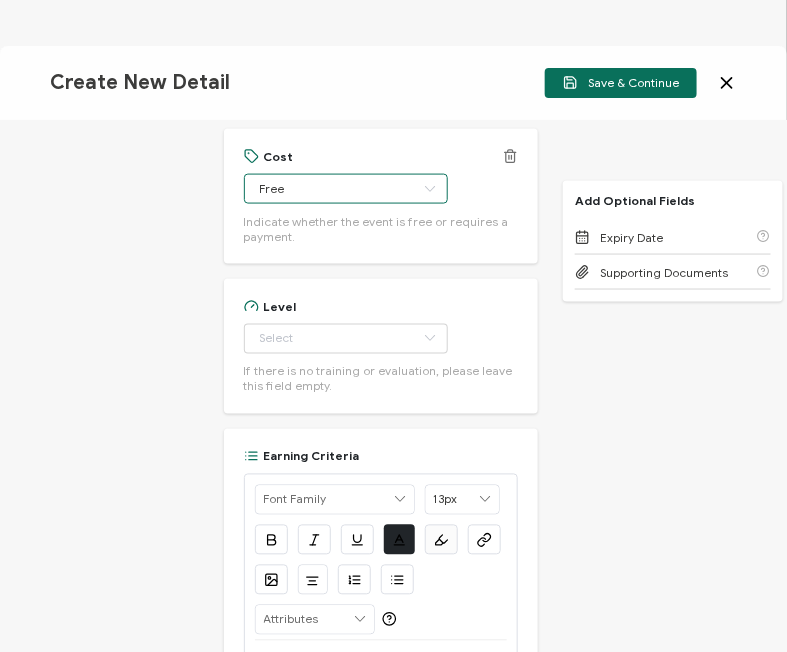scroll, scrollTop: 2183, scrollLeft: 0, axis: vertical 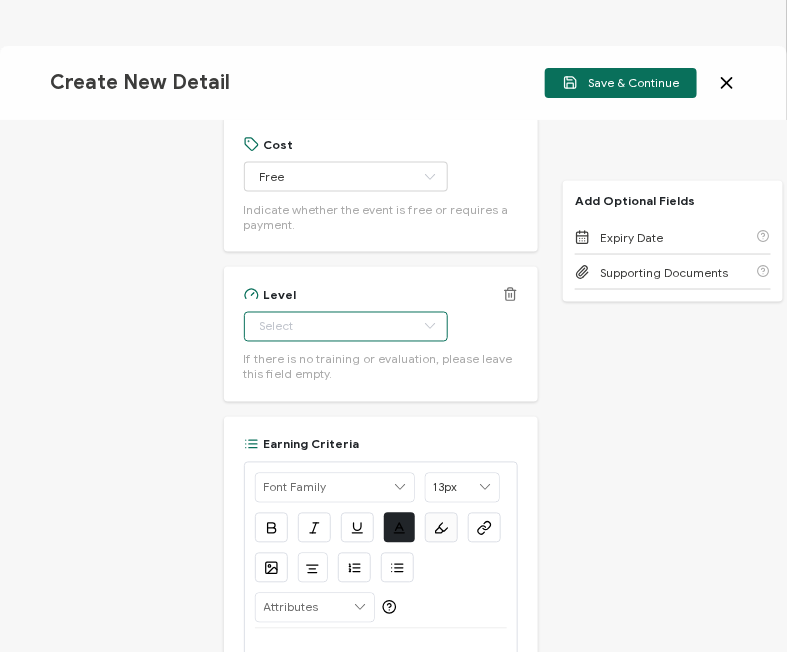 click at bounding box center (346, 327) 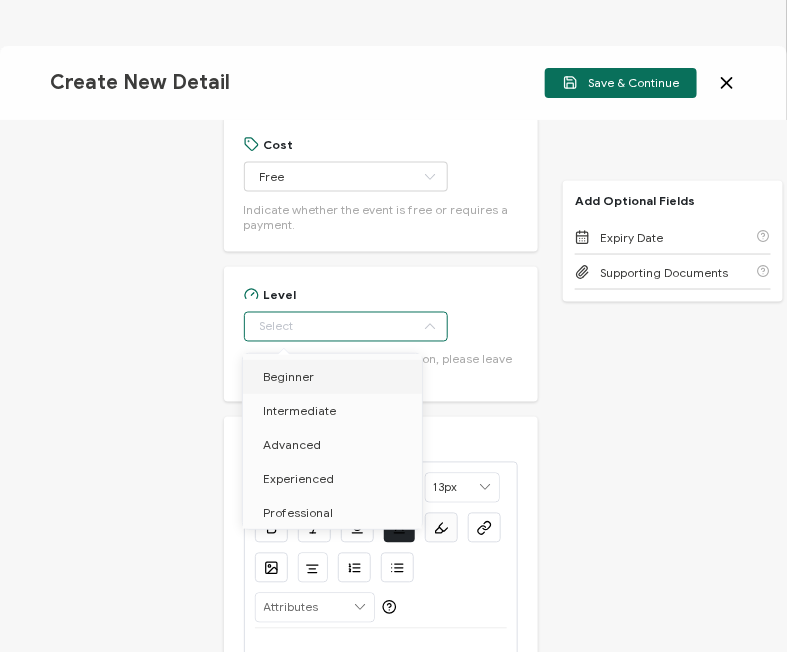 click on "Beginner" at bounding box center [336, 377] 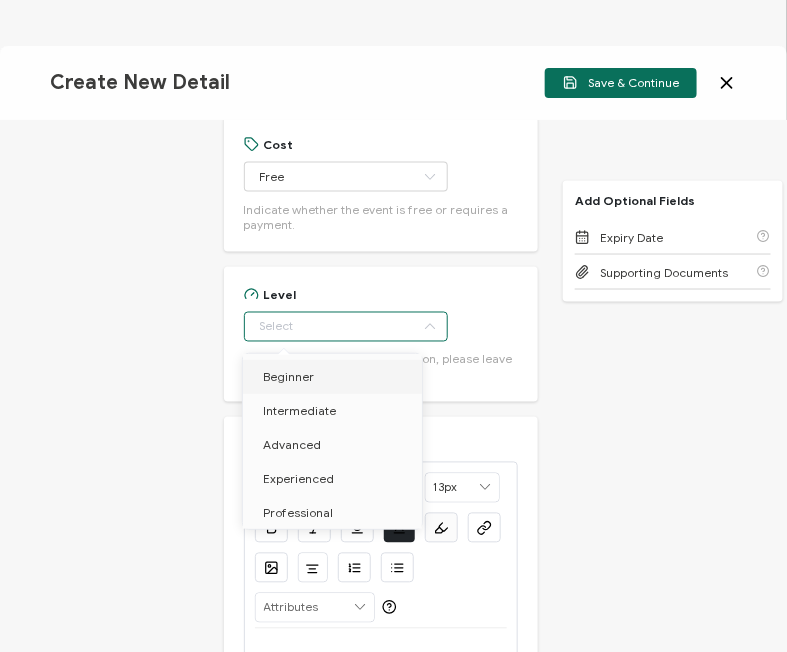 type on "Beginner" 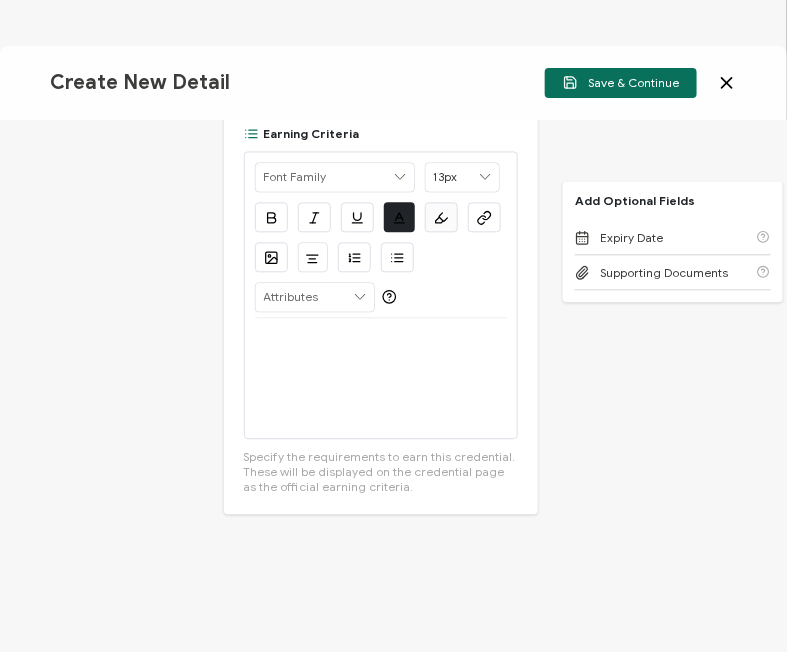 scroll, scrollTop: 2501, scrollLeft: 0, axis: vertical 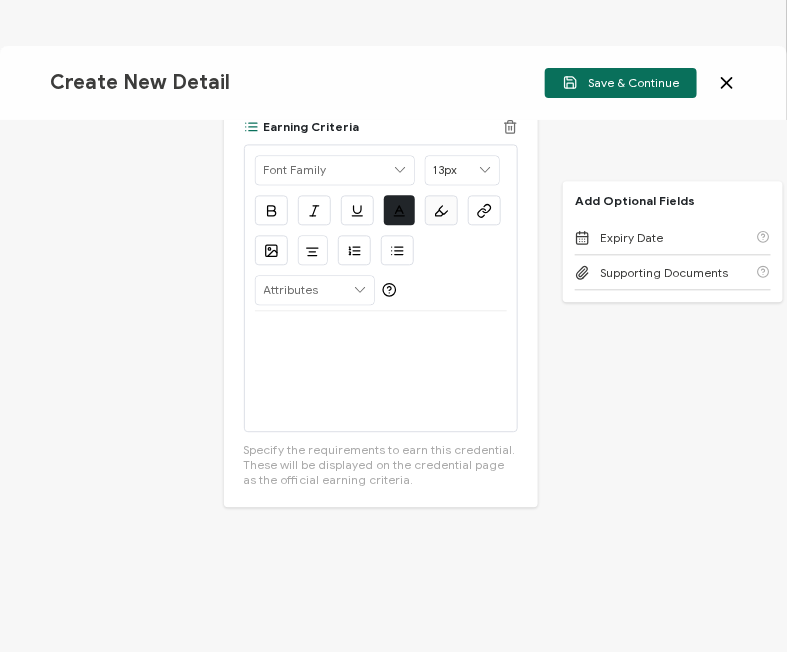 click at bounding box center (381, 371) 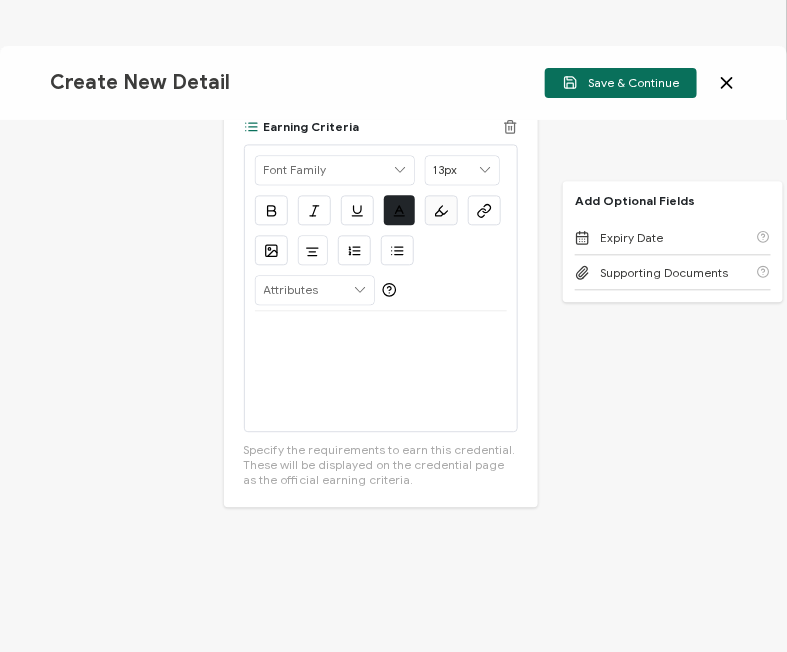 type 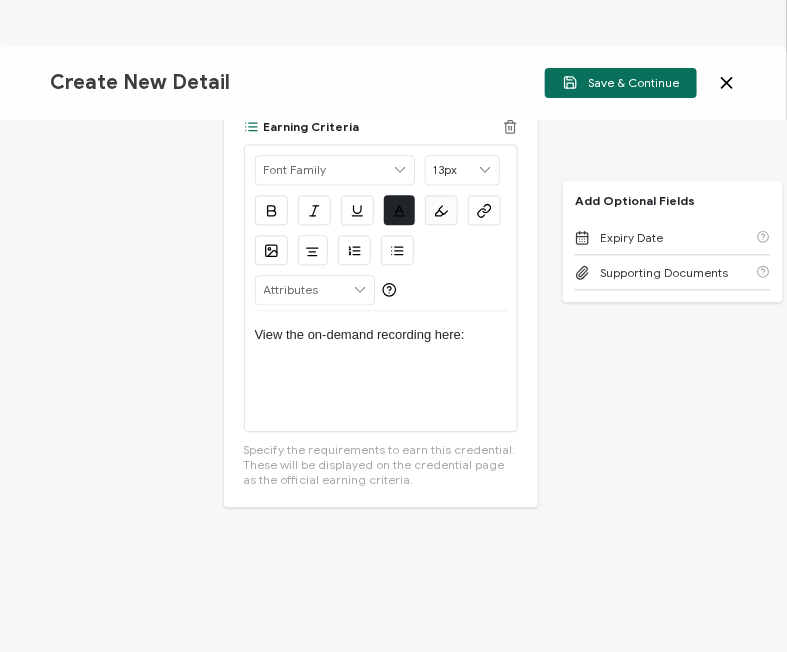 click on "View the on-demand recording here:" at bounding box center [381, 371] 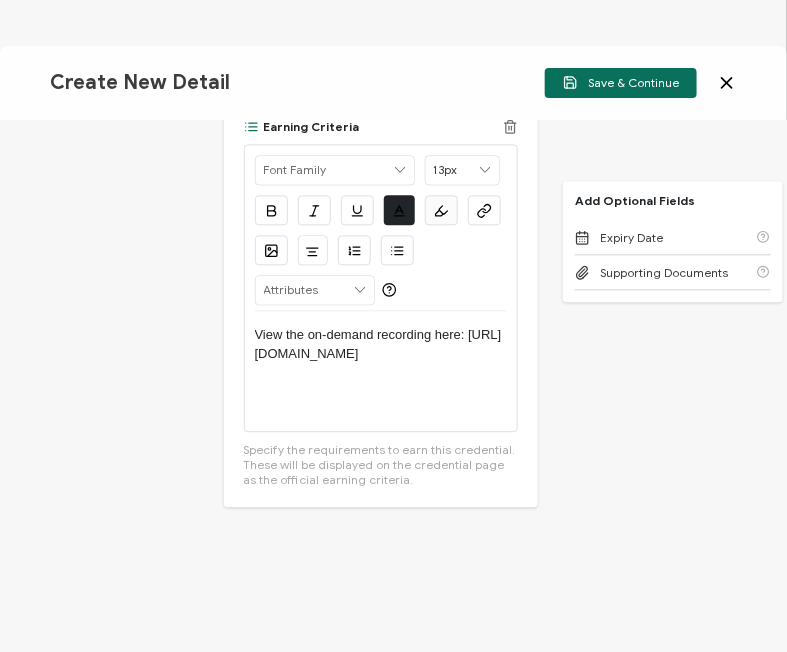 scroll, scrollTop: 0, scrollLeft: 0, axis: both 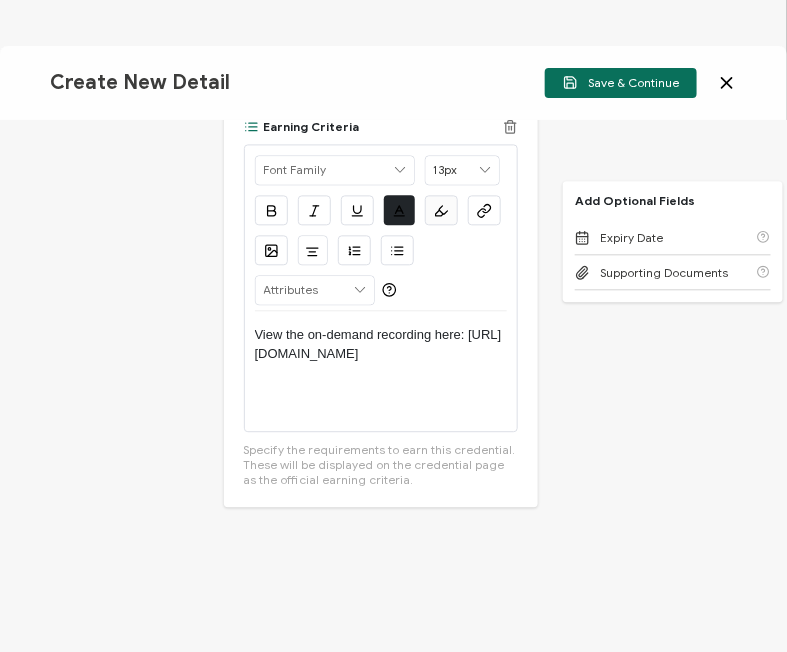 drag, startPoint x: 275, startPoint y: 368, endPoint x: 247, endPoint y: 352, distance: 32.24903 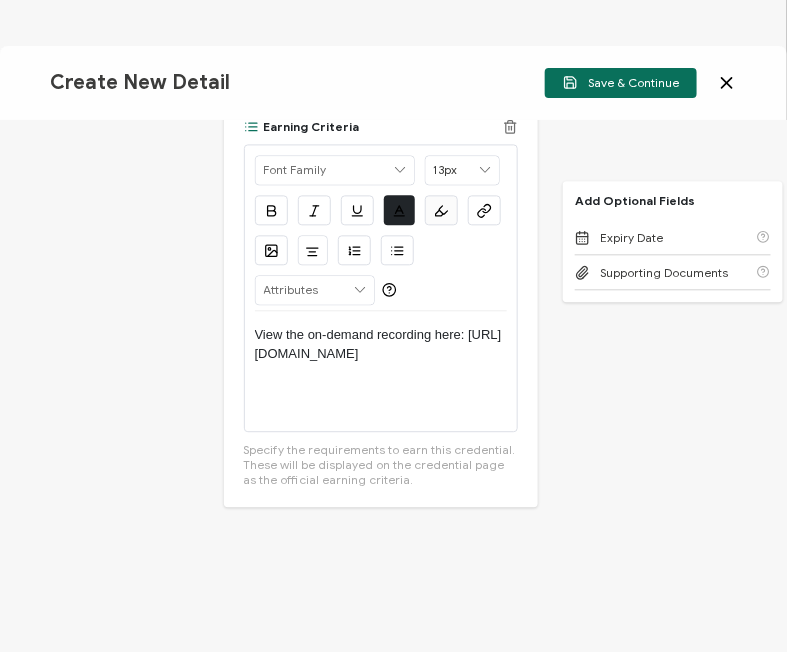 click on "Alright Sans [PERSON_NAME] Archivo Black Arial Arimo Blinker Caveat Charm Charmonman Cinzel EB Garamond [PERSON_NAME] Sans [PERSON_NAME] Great Vibes Grenze [PERSON_NAME] Grotesk Inconsolata Josefin Sans Kolektif House Kufam Lato Libre Caslon Text [PERSON_NAME] Lugrasimo Markazi Text Merienda [PERSON_NAME] [PERSON_NAME] [PERSON_NAME] Sans [PERSON_NAME] Serif Nunito Open Sans Open Sans Condensed Orbitron [PERSON_NAME] Display Poppins PT Sans PT Sans Narrow PT Serif Quicksand Raleway Red Hat Display Roboto Roboto Condensed Roboto Slab Rubik Slabo 27px Source Sans Pro Spartan Tajawal Titillium Web Ubuntu UnifrakturCook UnifrakturMaguntia Work Sans   13px 11px 12px 13px 14px 15px 16px 17px 18px 19px 20px 21px 22px 23px 24px 25px 26px 27px 28px 29px 30px 31px 32px 33px 34px 35px 36px 37px 38px 39px 40px 41px 42px 43px 44px 45px 46px 47px 48px 49px 50px 51px 52px 53px 54px 55px 56px 57px 58px 59px 60px 61px 62px 63px 64px 65px 66px 67px 68px 69px 70px 71px 72px           #212529
Clear
OK
#FBFBFB
Clear" at bounding box center (381, -1698) 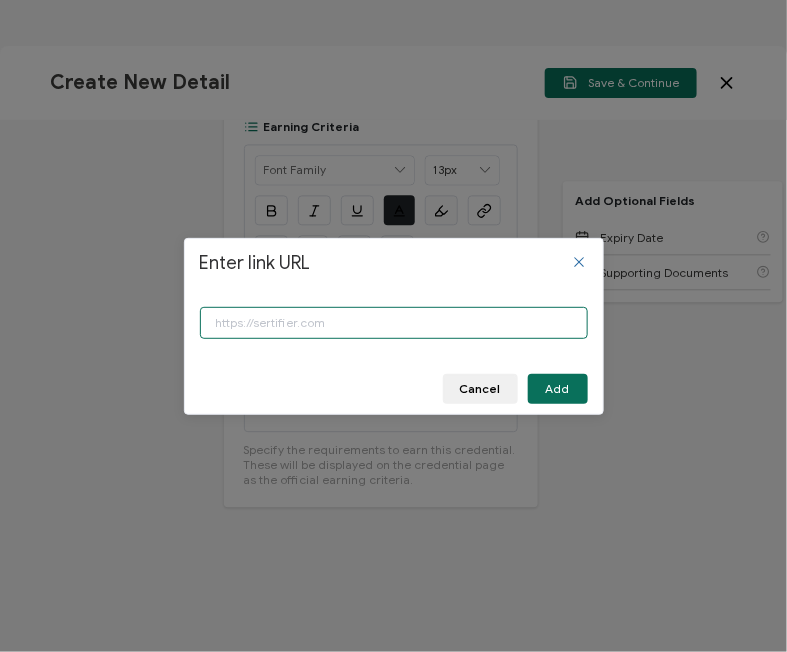 click at bounding box center [394, 323] 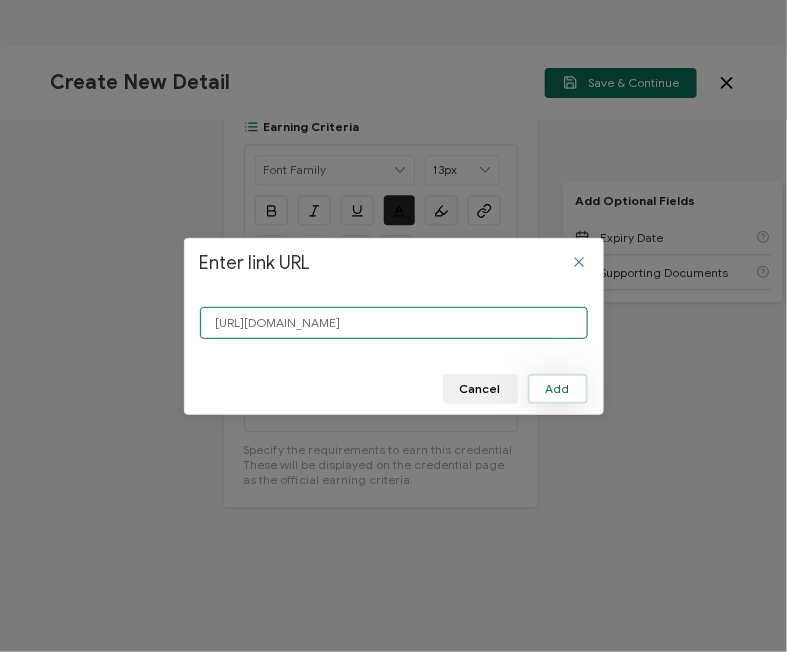 type on "[URL][DOMAIN_NAME]" 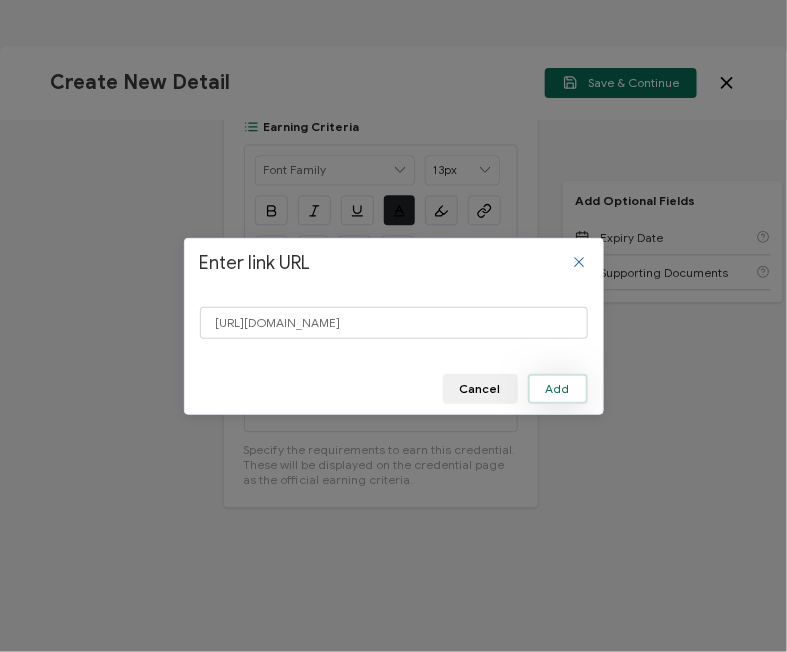 click on "Add" at bounding box center [558, 389] 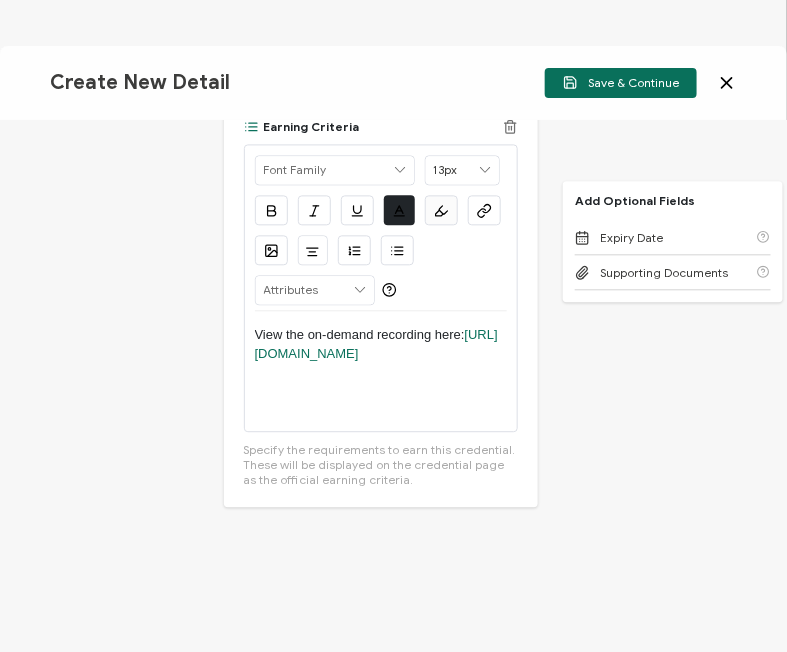 click on "View the on-demand recording here:  [URL][DOMAIN_NAME]" at bounding box center [381, 371] 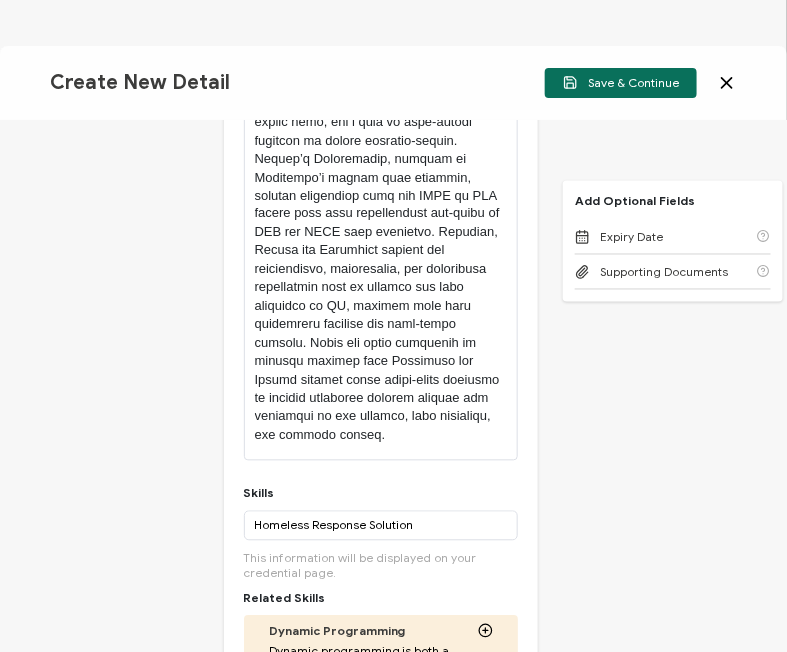 scroll, scrollTop: 0, scrollLeft: 0, axis: both 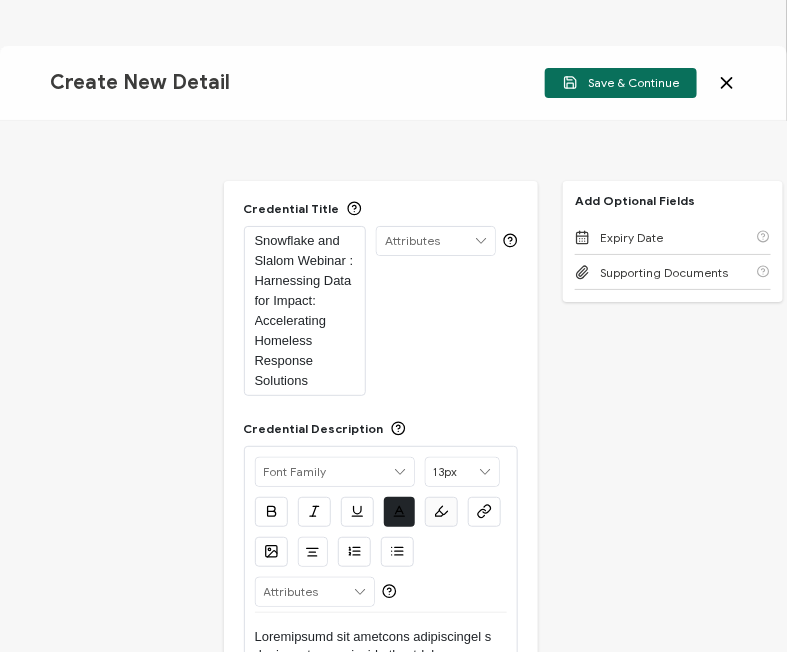 click on "Snowflake and Slalom Webinar : Harnessing Data for Impact: Accelerating Homeless Response Solutions" at bounding box center [305, 311] 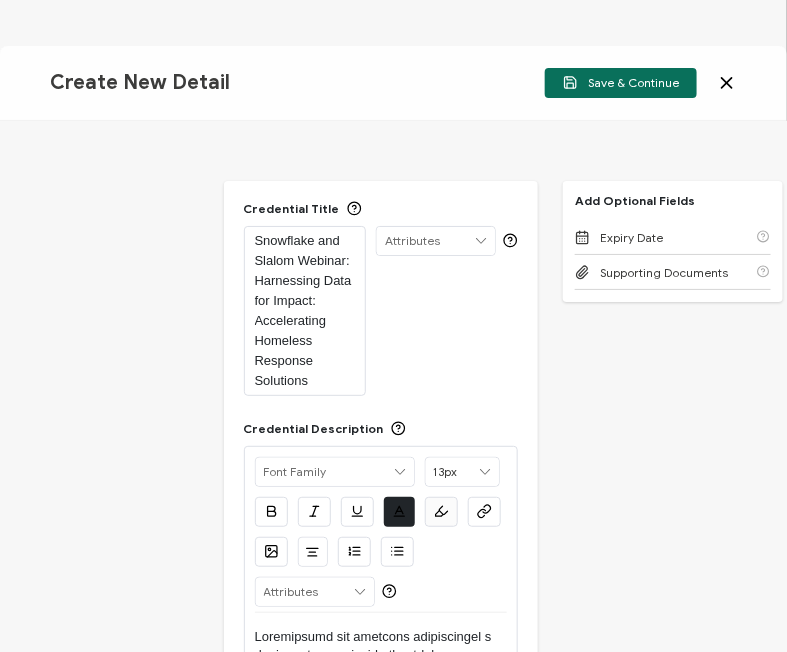 click on "Credential Title
Snowflake and Slalom Webinar: Harnessing Data for Impact: Accelerating Homeless Response Solutions   ISSUER
Issuer Name
Credential Description
Alright Sans [PERSON_NAME] Archivo Black Arial Arimo Blinker Caveat Charm Charmonman Cinzel EB Garamond [PERSON_NAME] Sans [PERSON_NAME] Great Vibes Grenze [PERSON_NAME] Grotesk Inconsolata Josefin Sans Kolektif House Kufam Lato Libre Caslon Text [PERSON_NAME] Lugrasimo Markazi Text Merienda [PERSON_NAME] [PERSON_NAME] [PERSON_NAME] Sans [PERSON_NAME] Serif Nunito Open Sans Open Sans Condensed Orbitron [PERSON_NAME] Display Poppins PT Sans PT Sans Narrow PT Serif Quicksand Raleway Red Hat Display Roboto Roboto Condensed Roboto Slab Rubik Slabo 27px Source Sans Pro Spartan Tajawal Titillium Web Ubuntu UnifrakturCook UnifrakturMaguntia Work Sans   13px 11px 12px 13px 14px 15px 16px 17px 18px 19px 20px 21px 22px 23px 24px 25px" at bounding box center (393, 386) 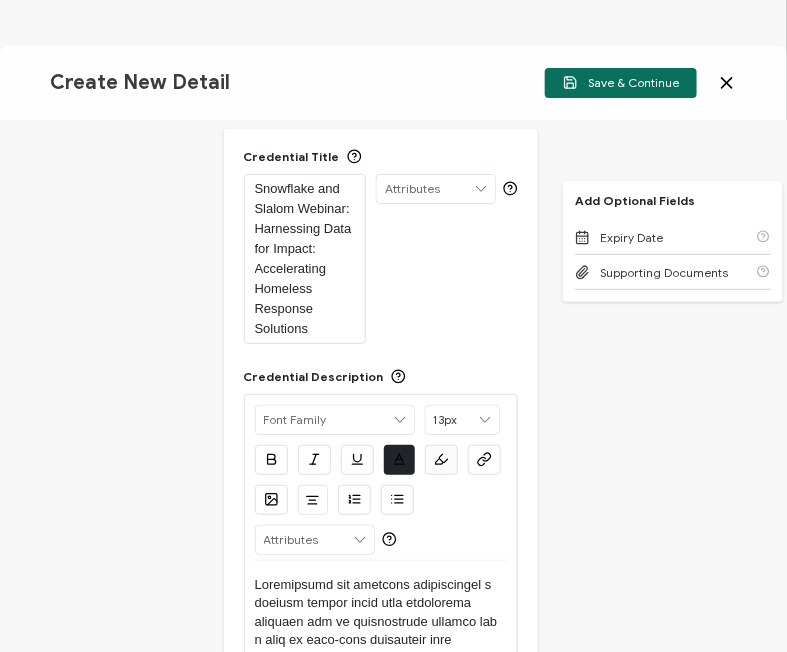 scroll, scrollTop: 64, scrollLeft: 0, axis: vertical 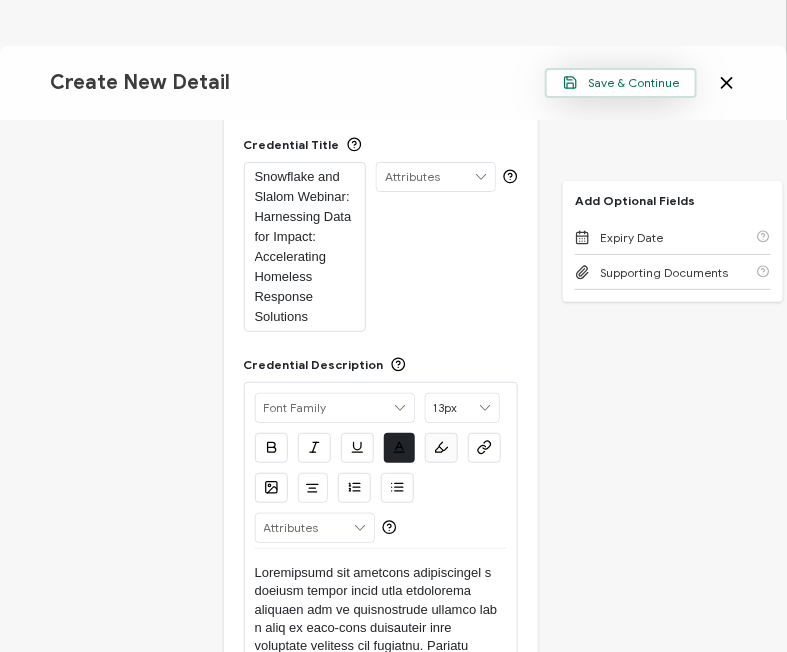 click on "Save & Continue" at bounding box center (621, 82) 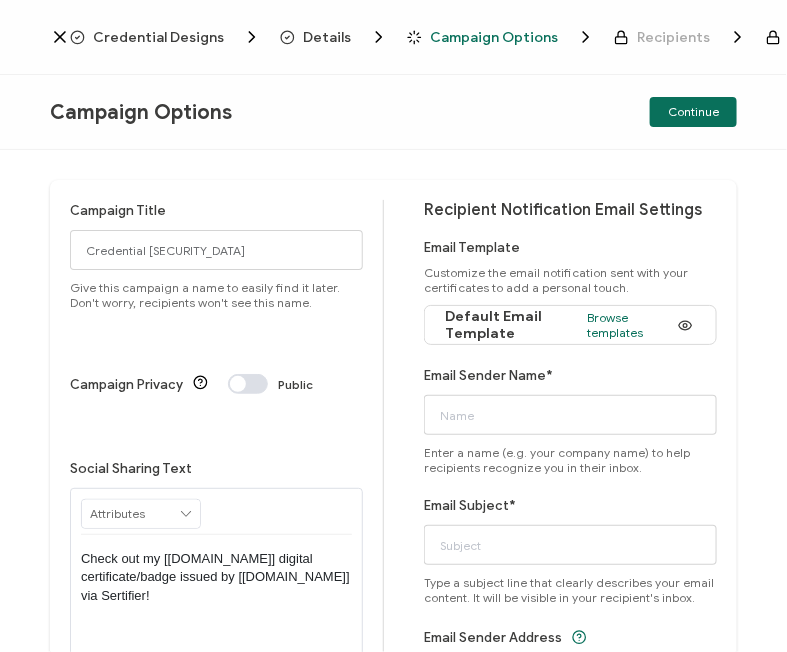 scroll, scrollTop: 177, scrollLeft: 0, axis: vertical 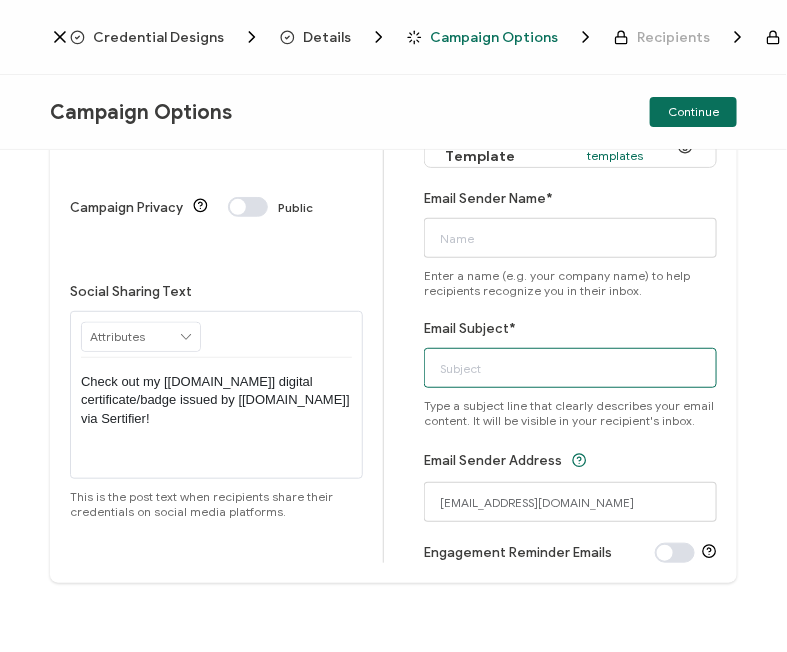 click on "Email Subject*" at bounding box center (570, 368) 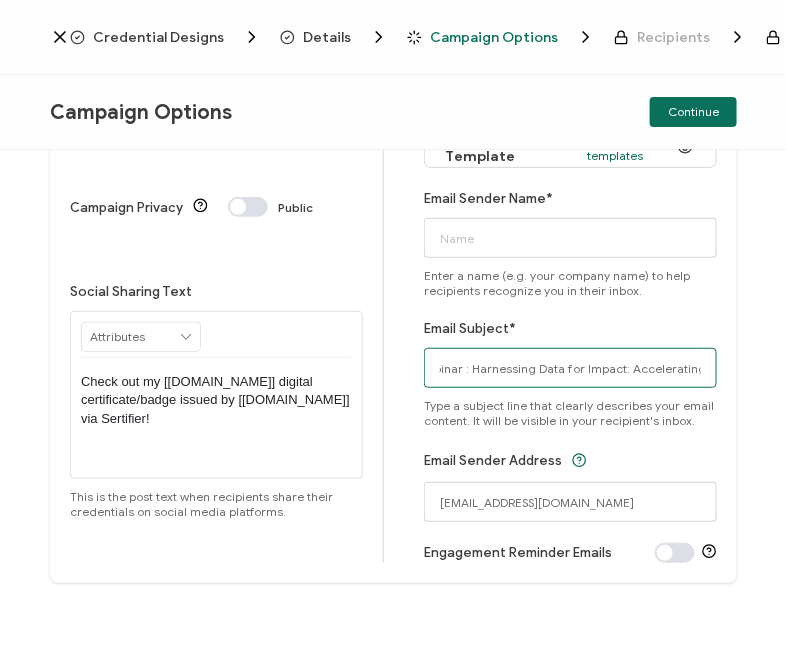 scroll, scrollTop: 0, scrollLeft: 146, axis: horizontal 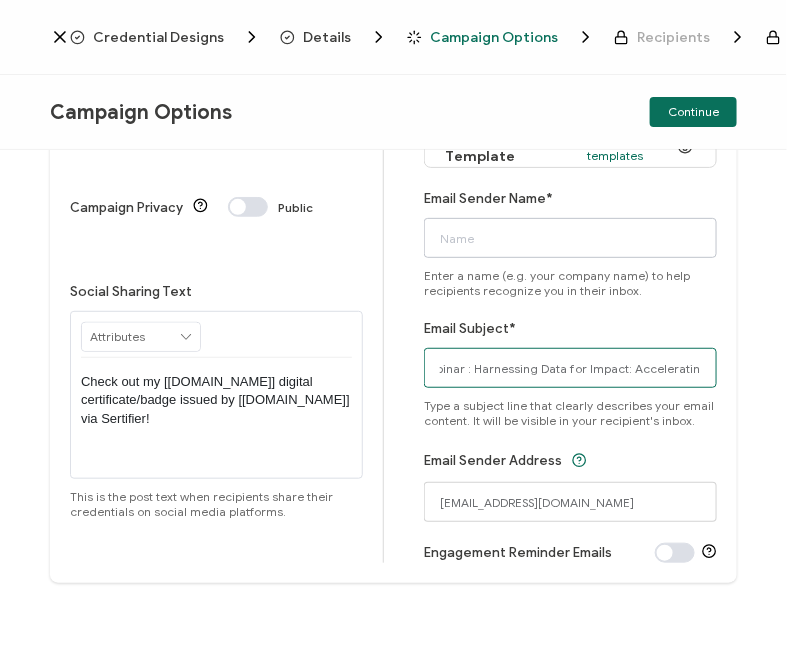 type on "Snowflake and Slalom Webinar : Harnessing Data for Impact: Accelerating Homeless Response Solutions" 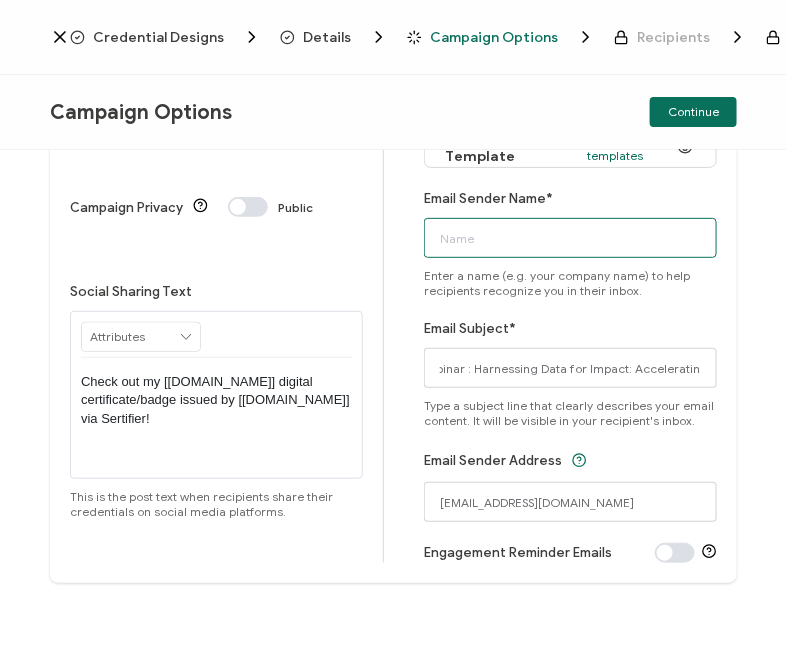 click on "Email Sender Name*" at bounding box center [570, 238] 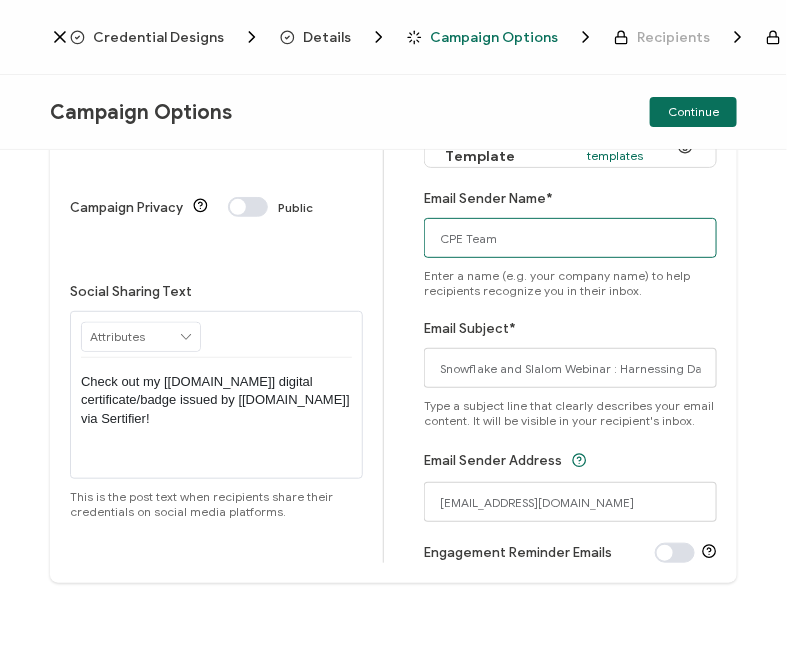 type on "CPE Team" 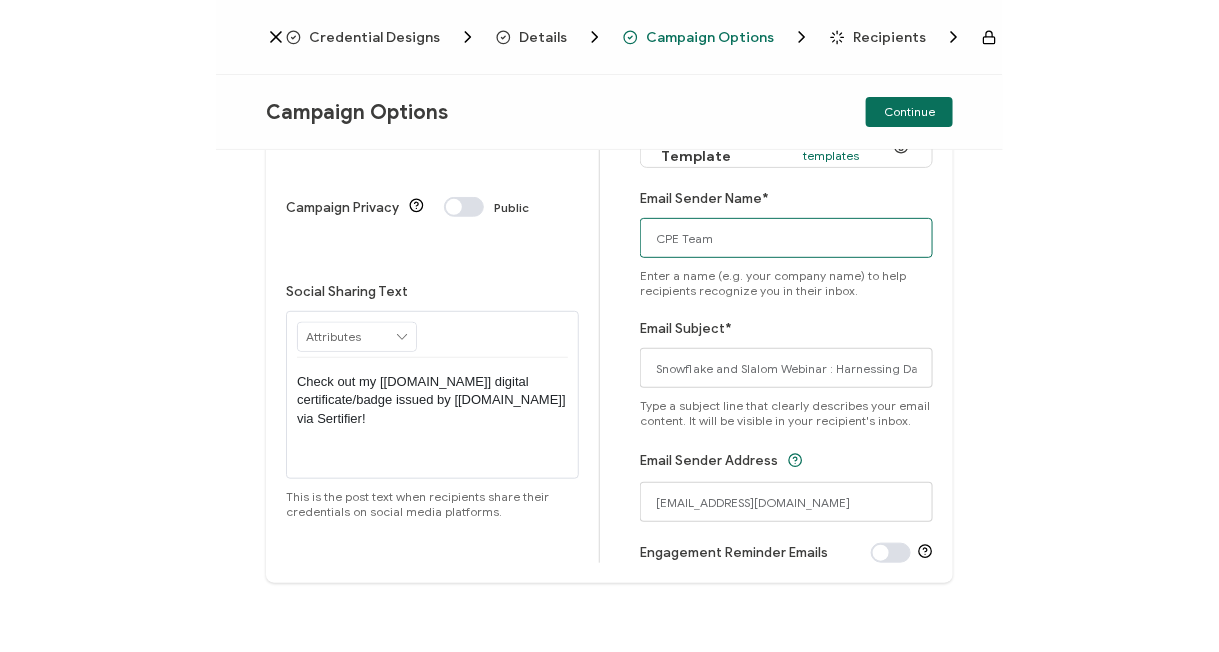 scroll, scrollTop: 0, scrollLeft: 0, axis: both 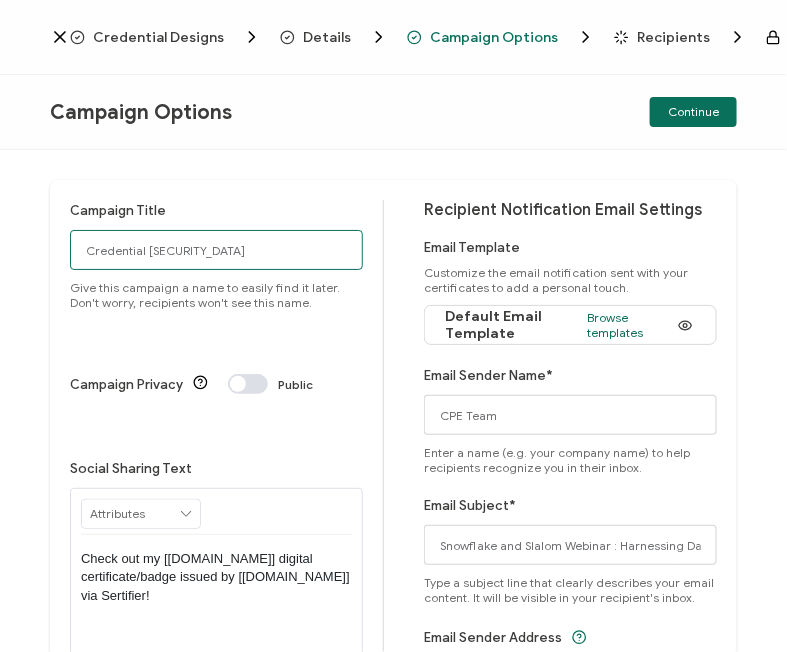 click on "Credential [SECURITY_DATA]" at bounding box center [216, 250] 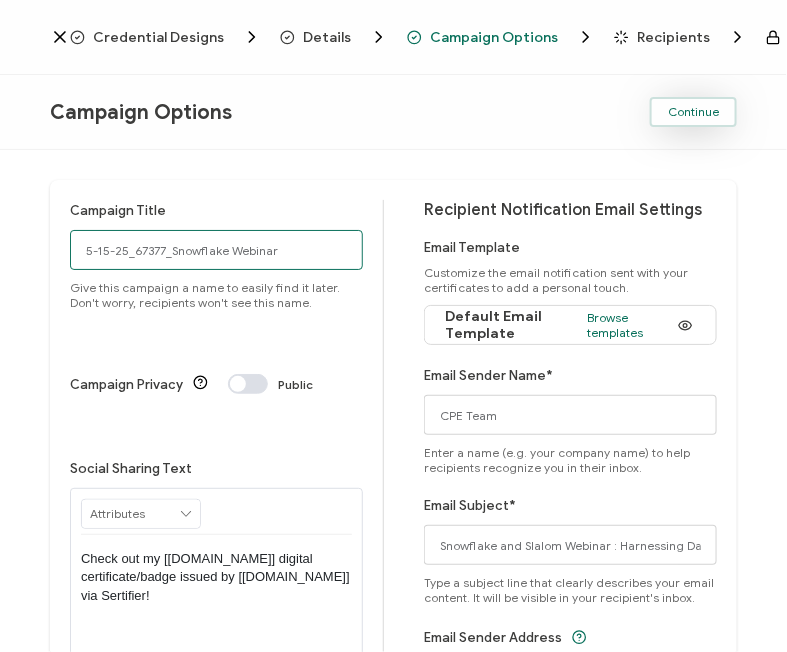 type on "5-15-25_67377_Snowflake Webinar" 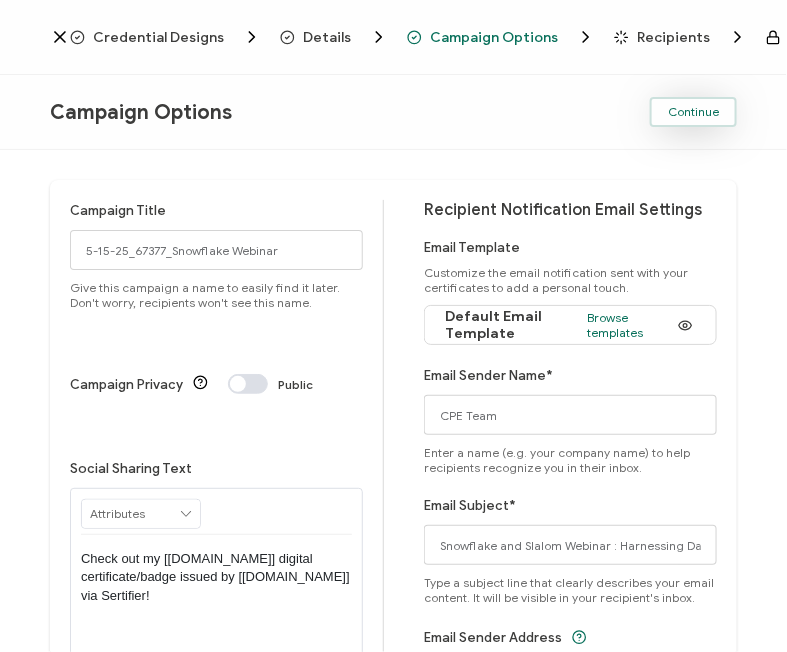 click on "Continue" at bounding box center (693, 112) 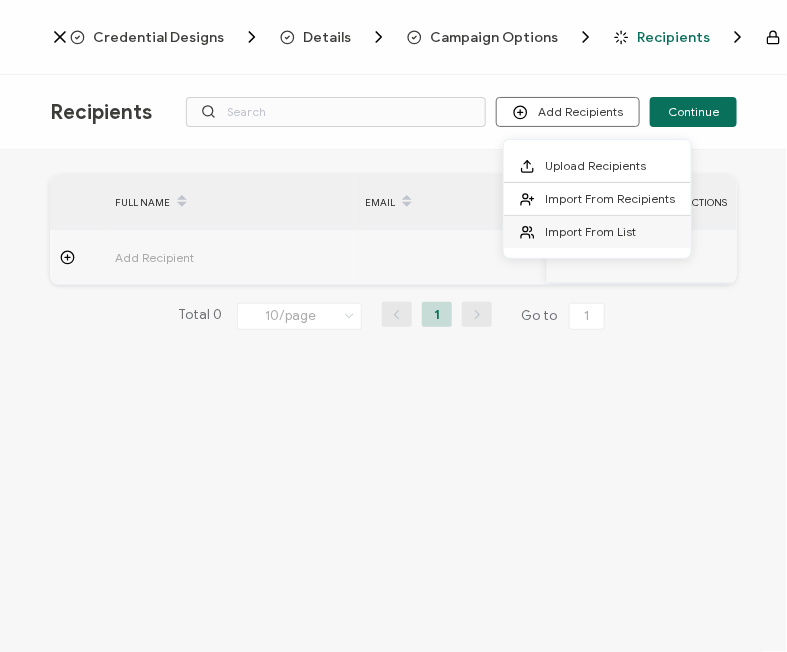 click on "Import From List" at bounding box center (590, 231) 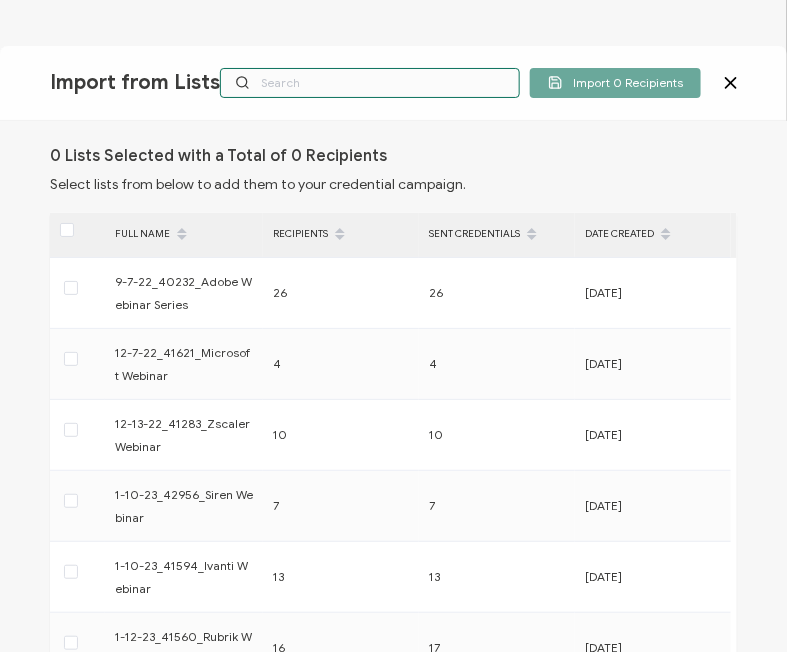 click at bounding box center (370, 83) 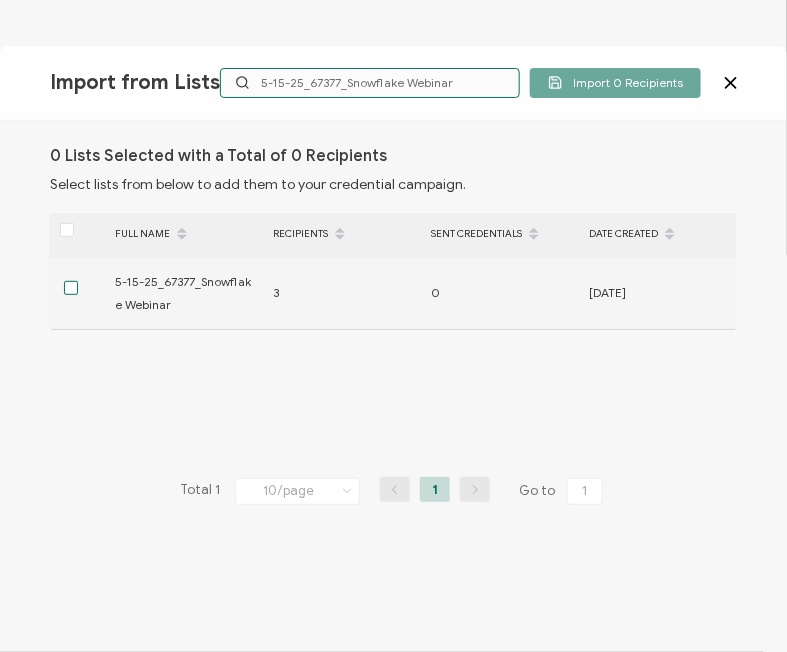 type on "5-15-25_67377_Snowflake Webinar" 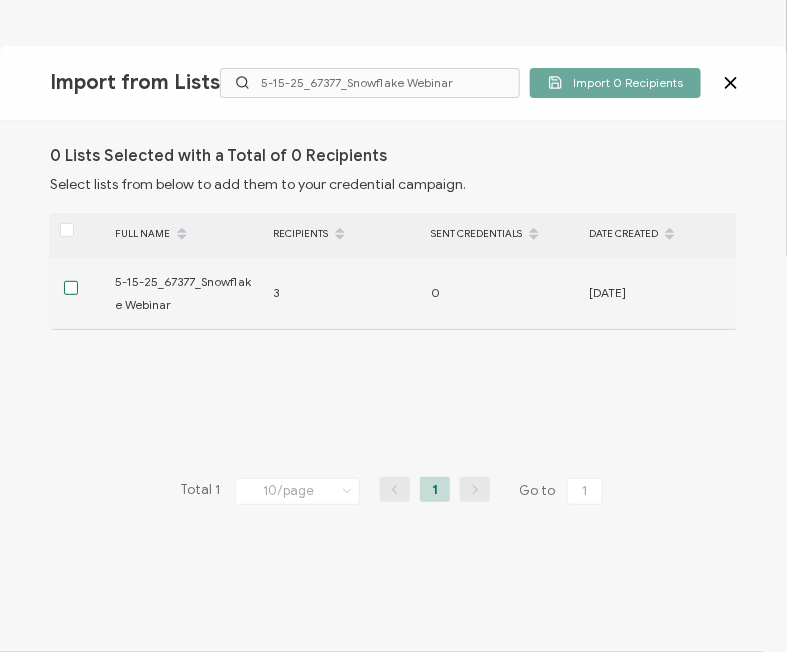 click at bounding box center (71, 288) 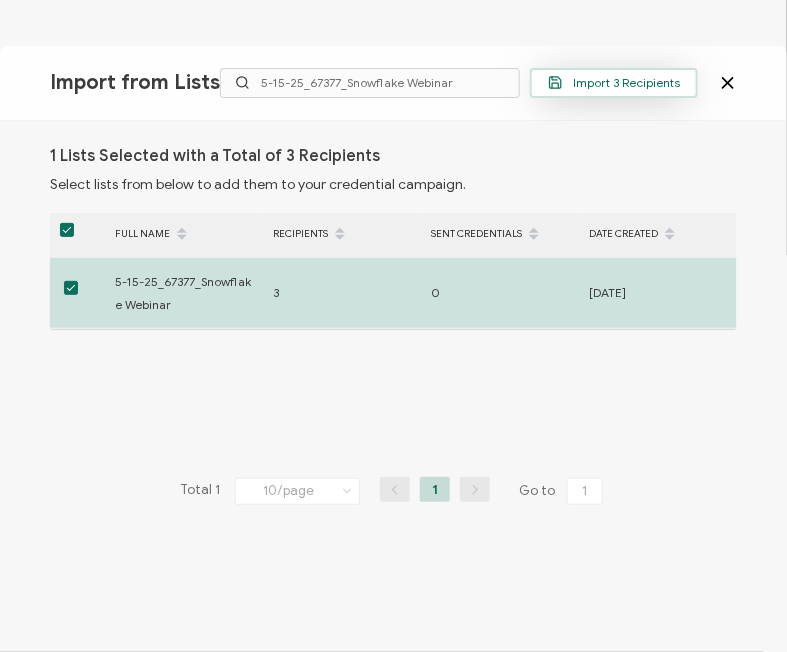 click on "Import 3 Recipients" at bounding box center (614, 82) 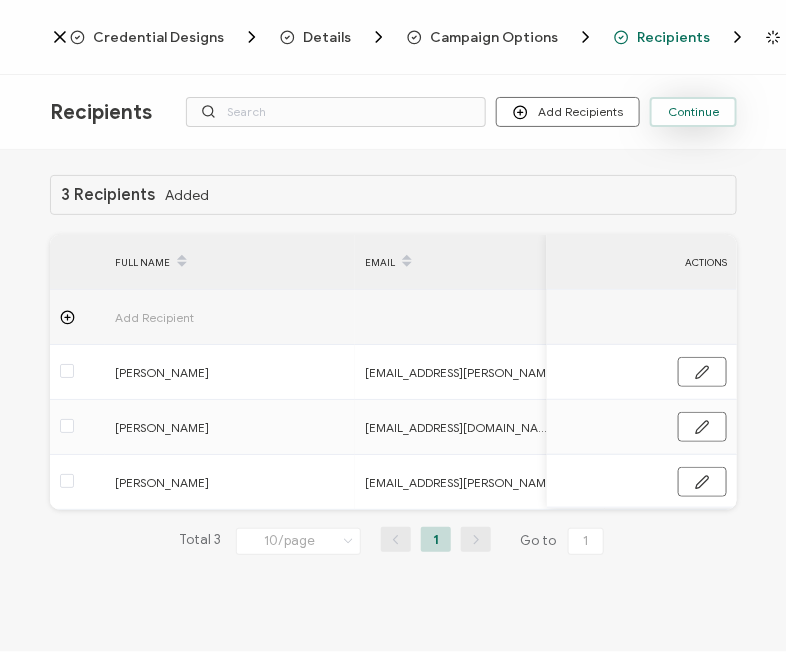 click on "Continue" at bounding box center (693, 112) 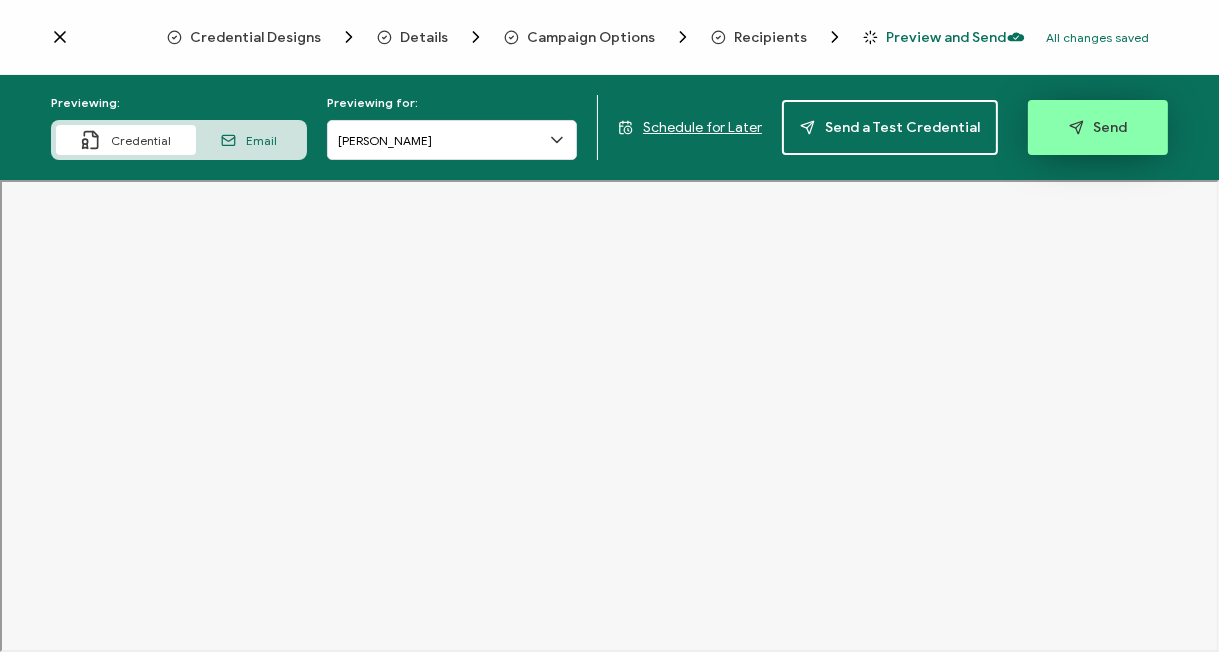 click 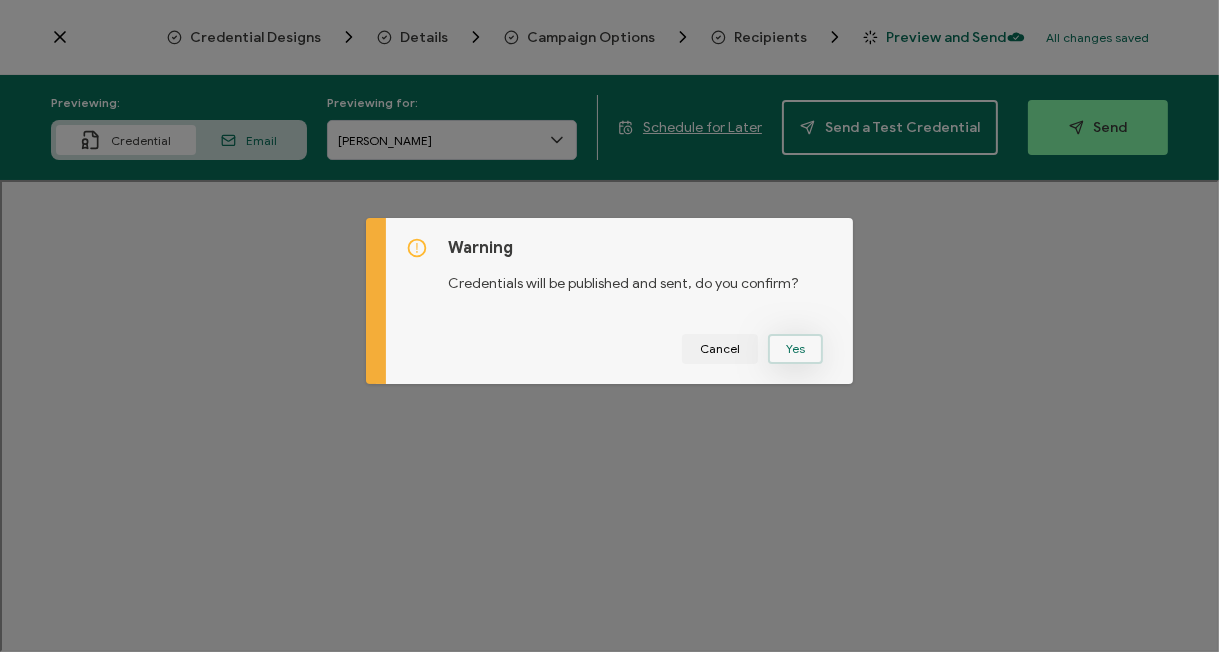 click on "Yes" at bounding box center [795, 349] 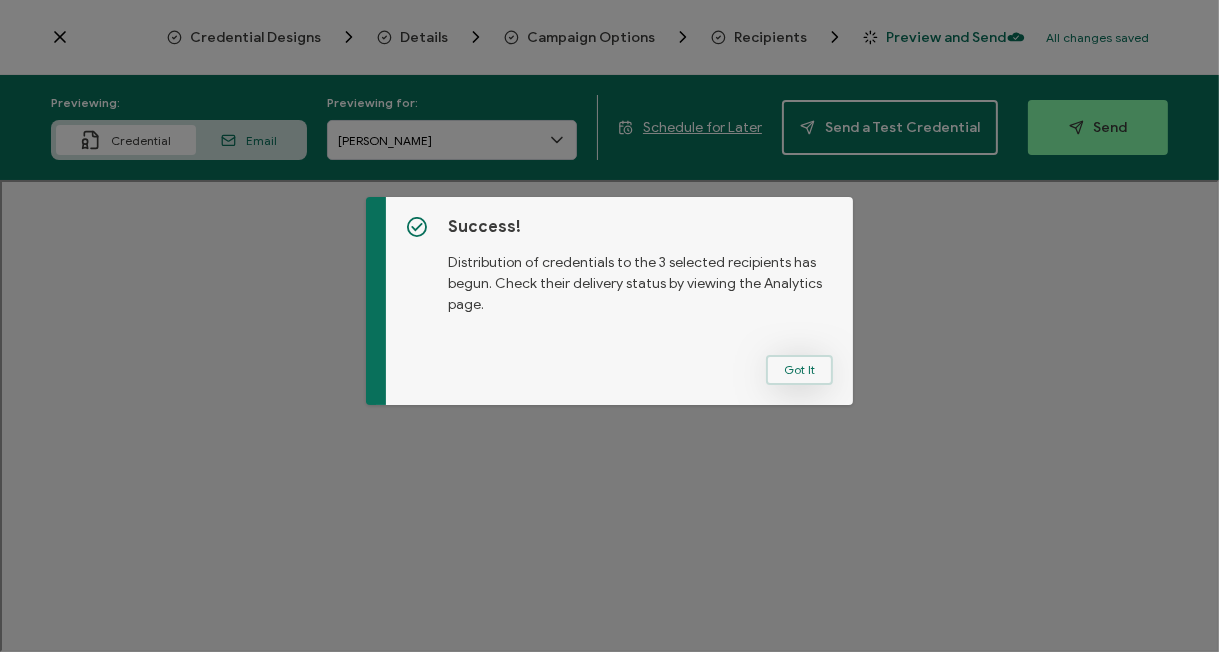 click on "Got It" at bounding box center [799, 370] 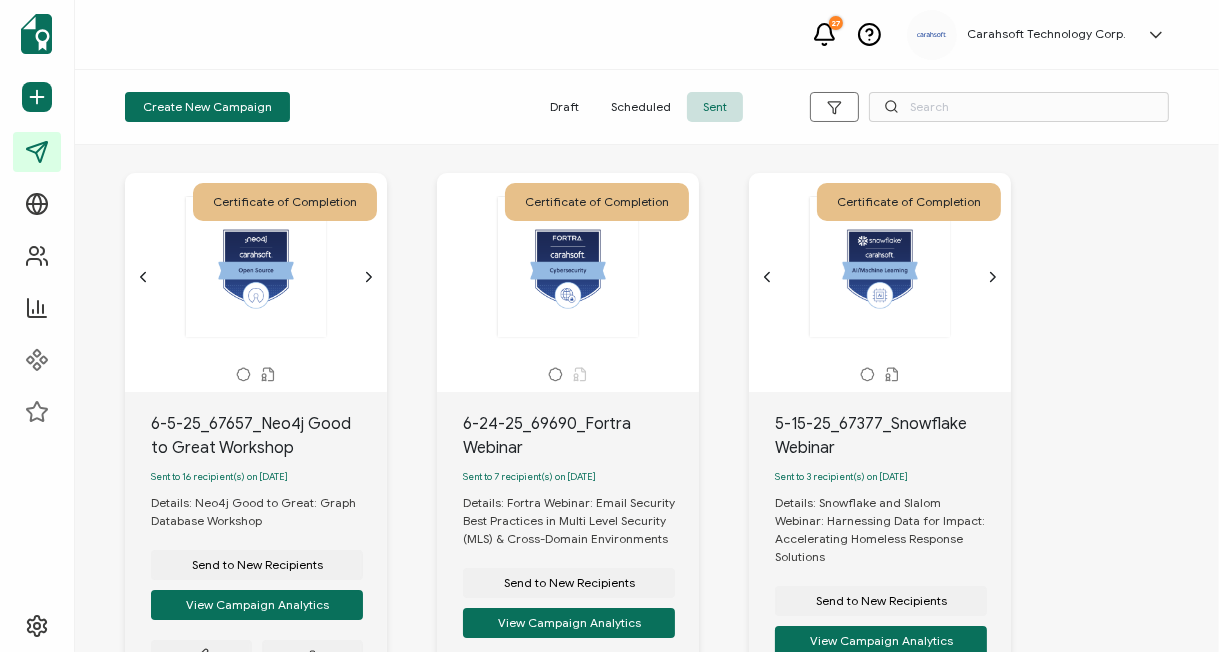 scroll, scrollTop: 0, scrollLeft: 0, axis: both 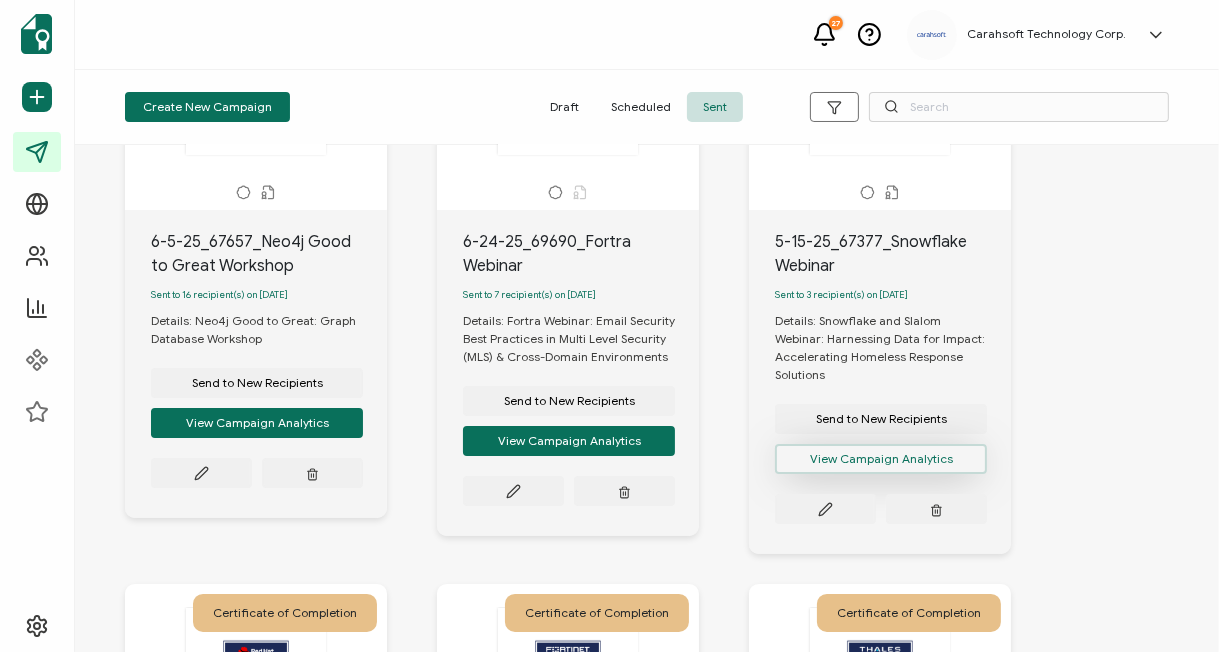 click on "View Campaign Analytics" at bounding box center [257, 423] 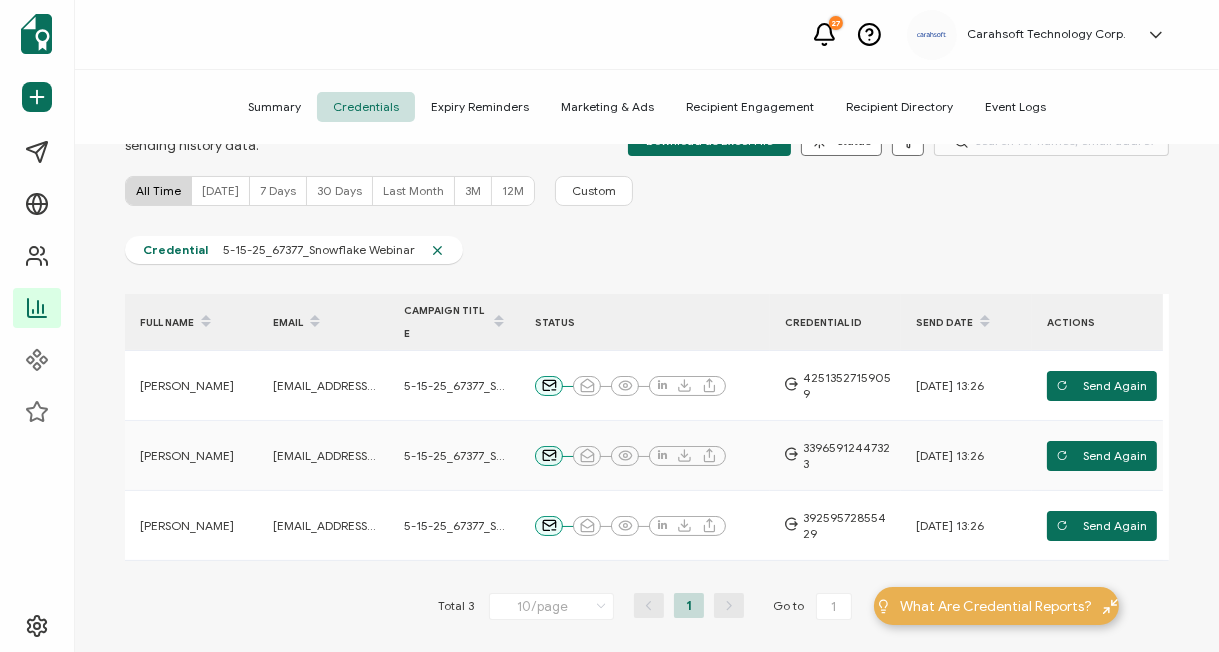scroll, scrollTop: 99, scrollLeft: 0, axis: vertical 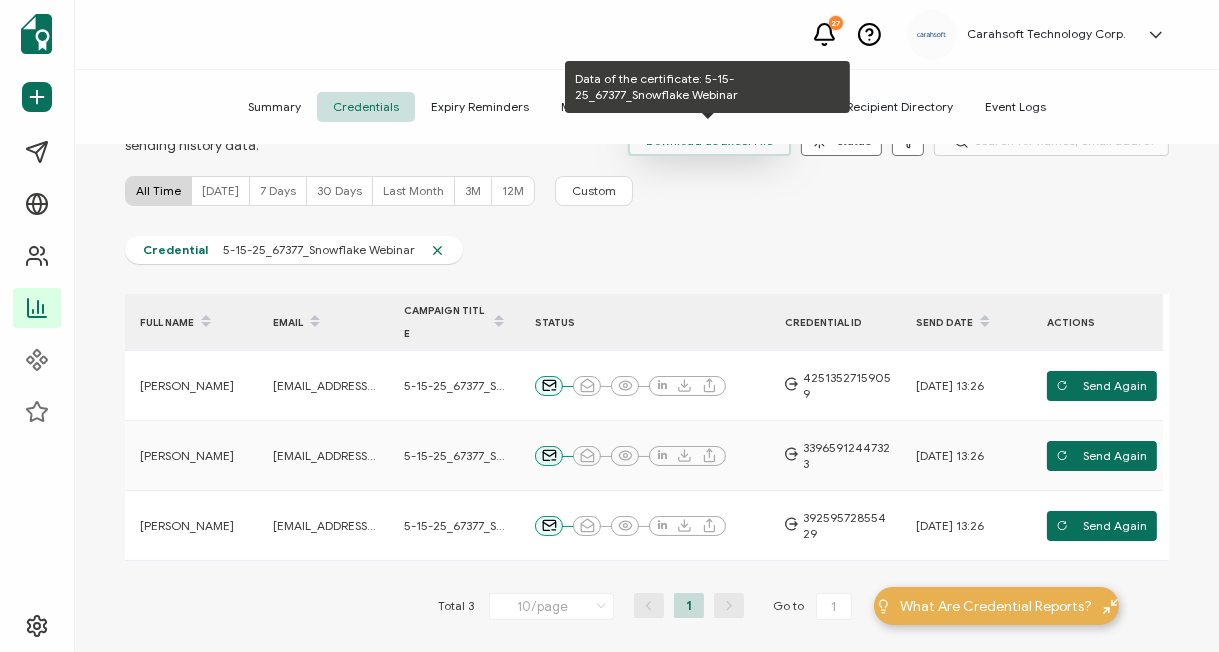click on "Download as Excel File" at bounding box center [709, 141] 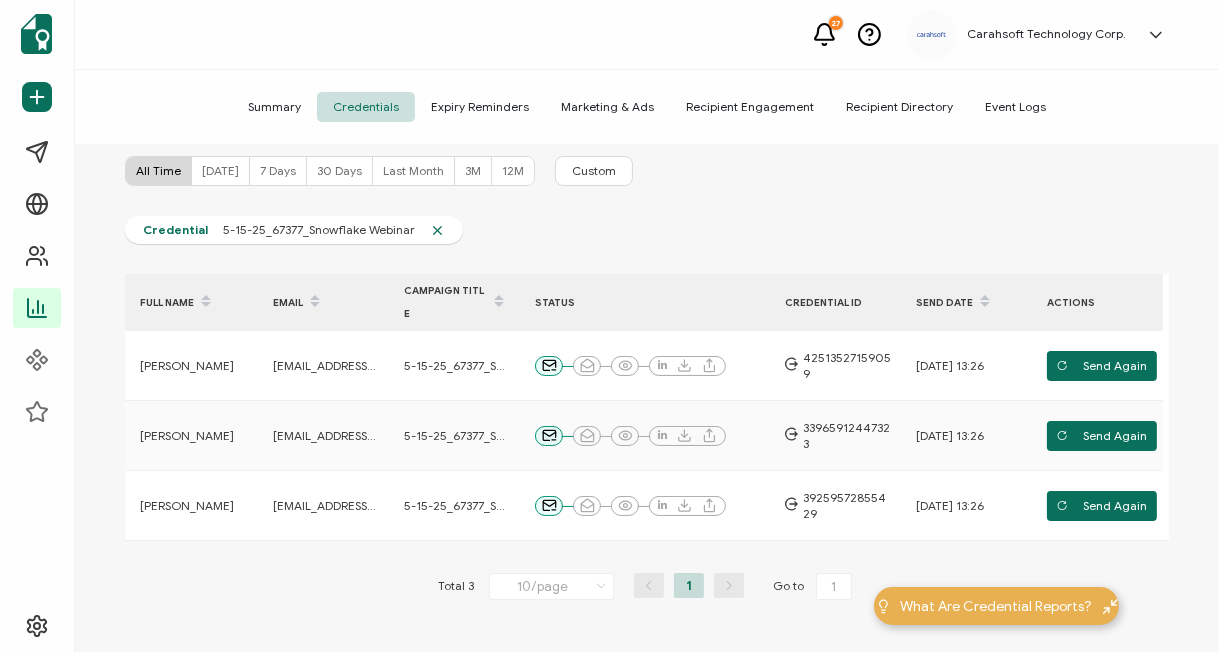 scroll, scrollTop: 99, scrollLeft: 0, axis: vertical 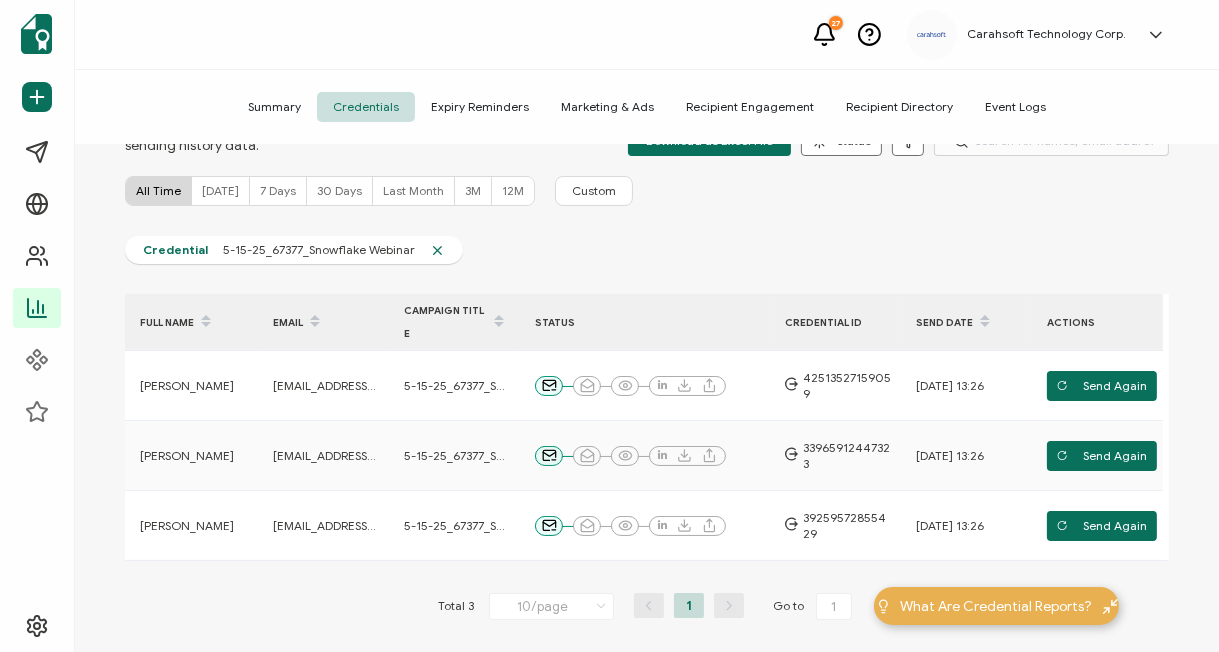 click on "27
Carahsoft Technology Corp.
Laura Taylor
laura.taylor@carahsoft.com
ID:
18038000
Carahsoft Technology Corp.
Create Organization
Organization Settings
Log Out" at bounding box center (647, 35) 